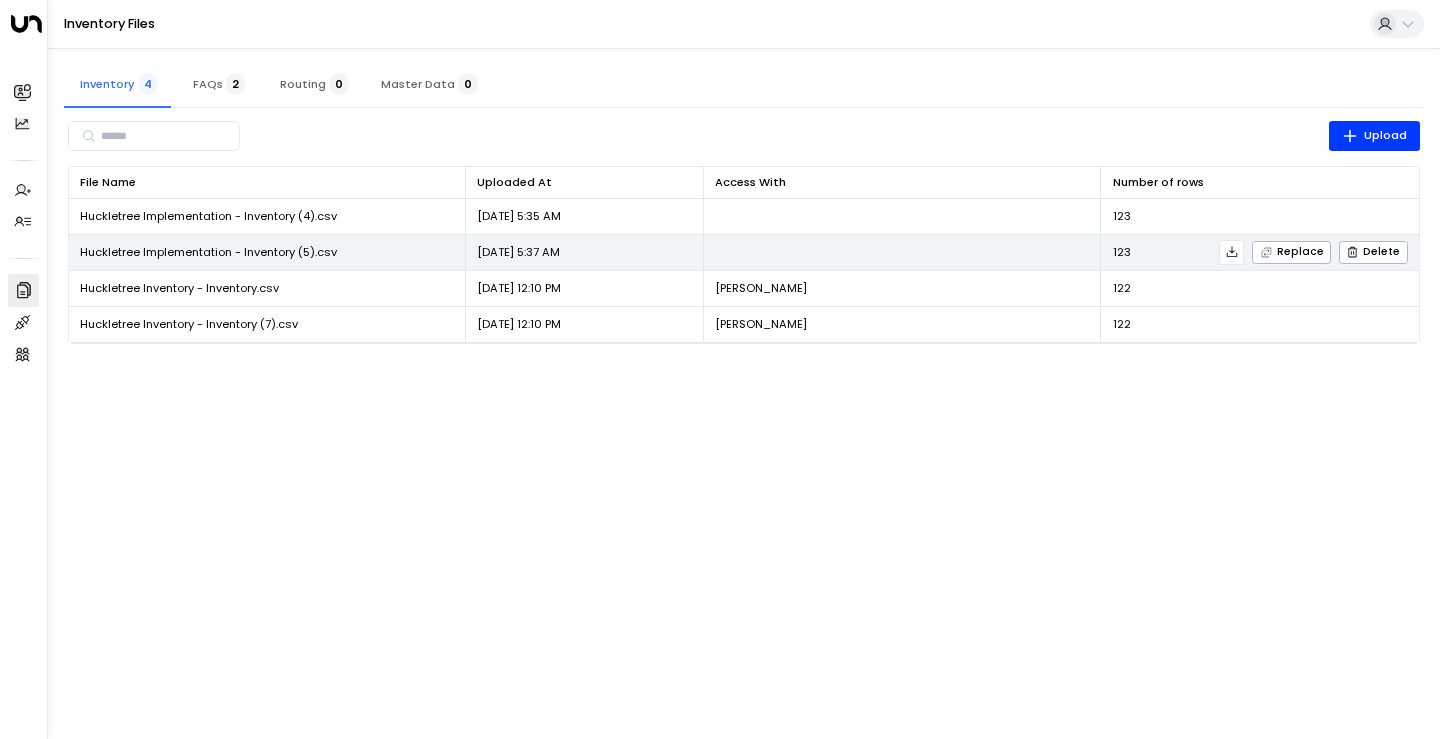 scroll, scrollTop: 0, scrollLeft: 0, axis: both 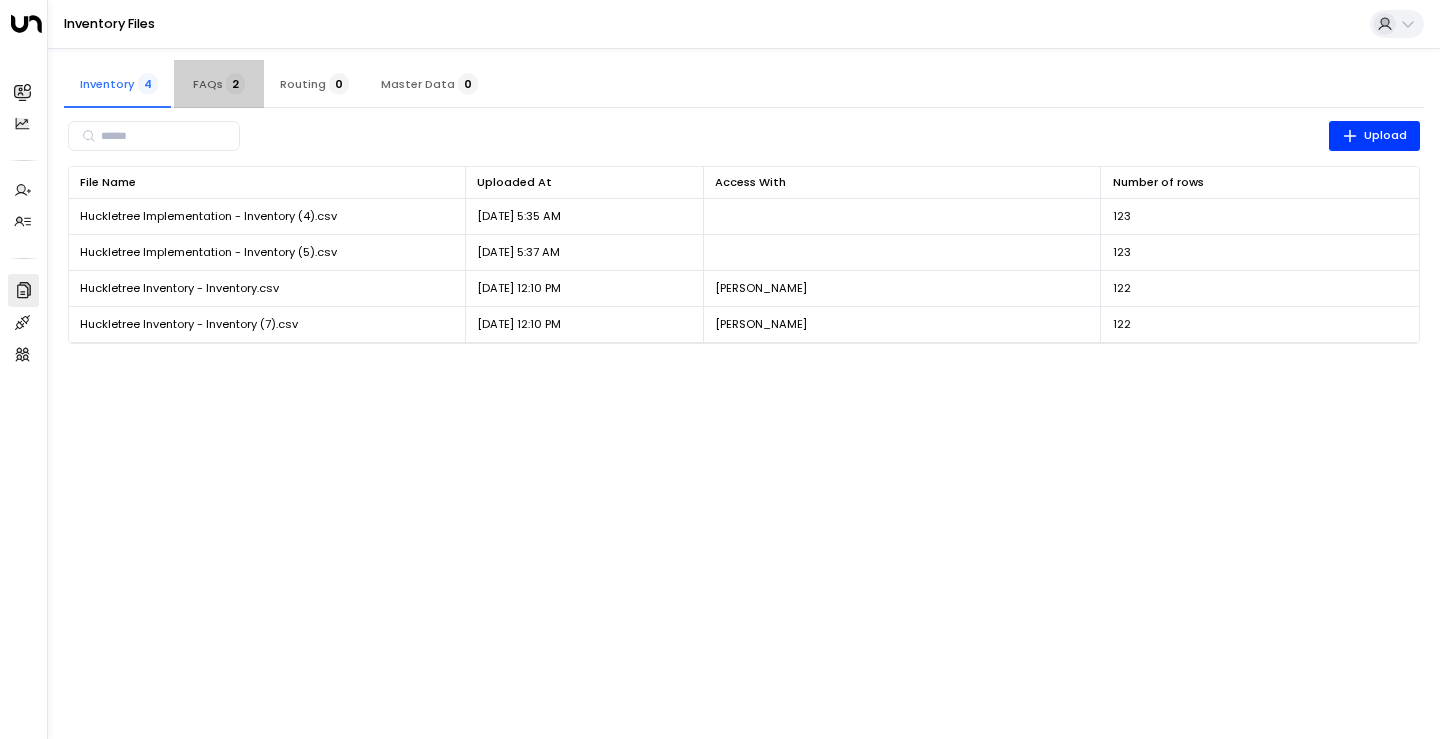 click on "FAQs   2" at bounding box center [219, 84] 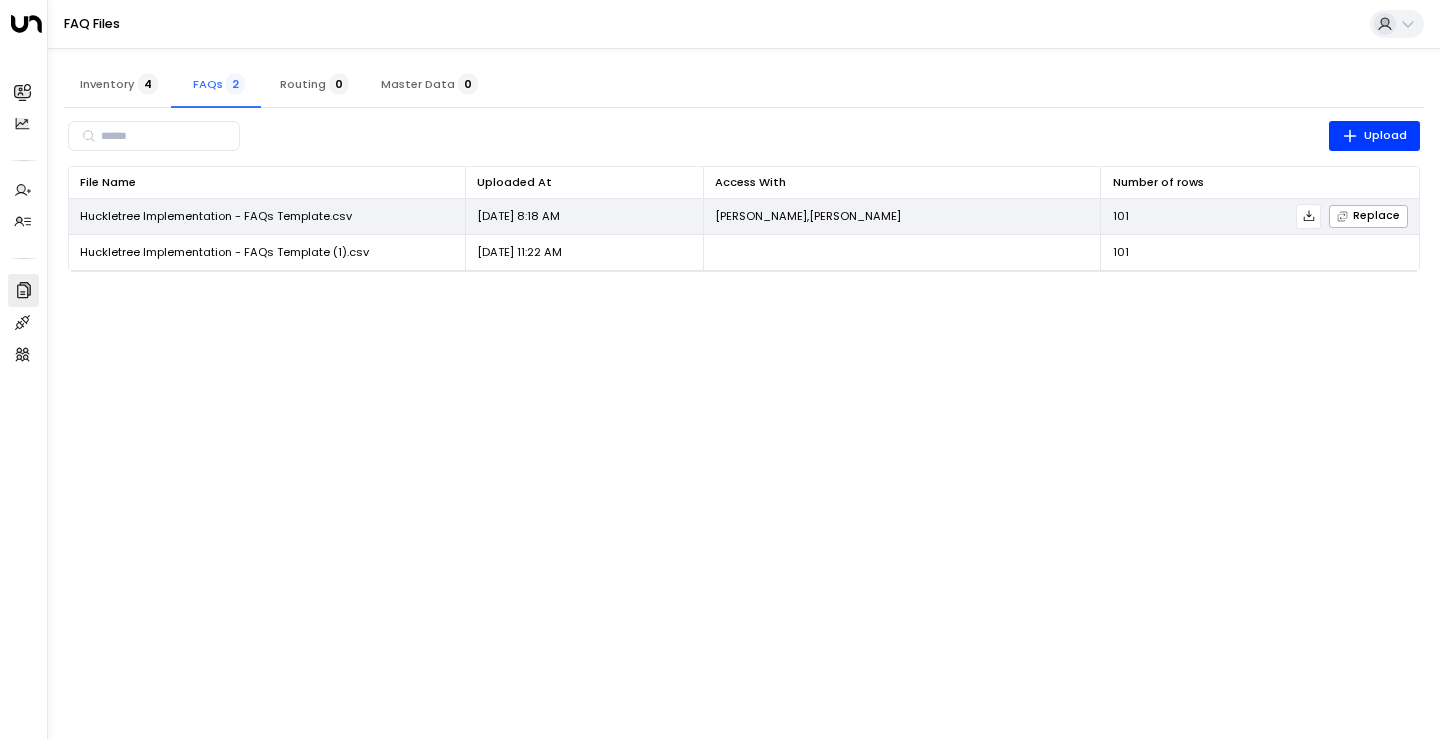 click 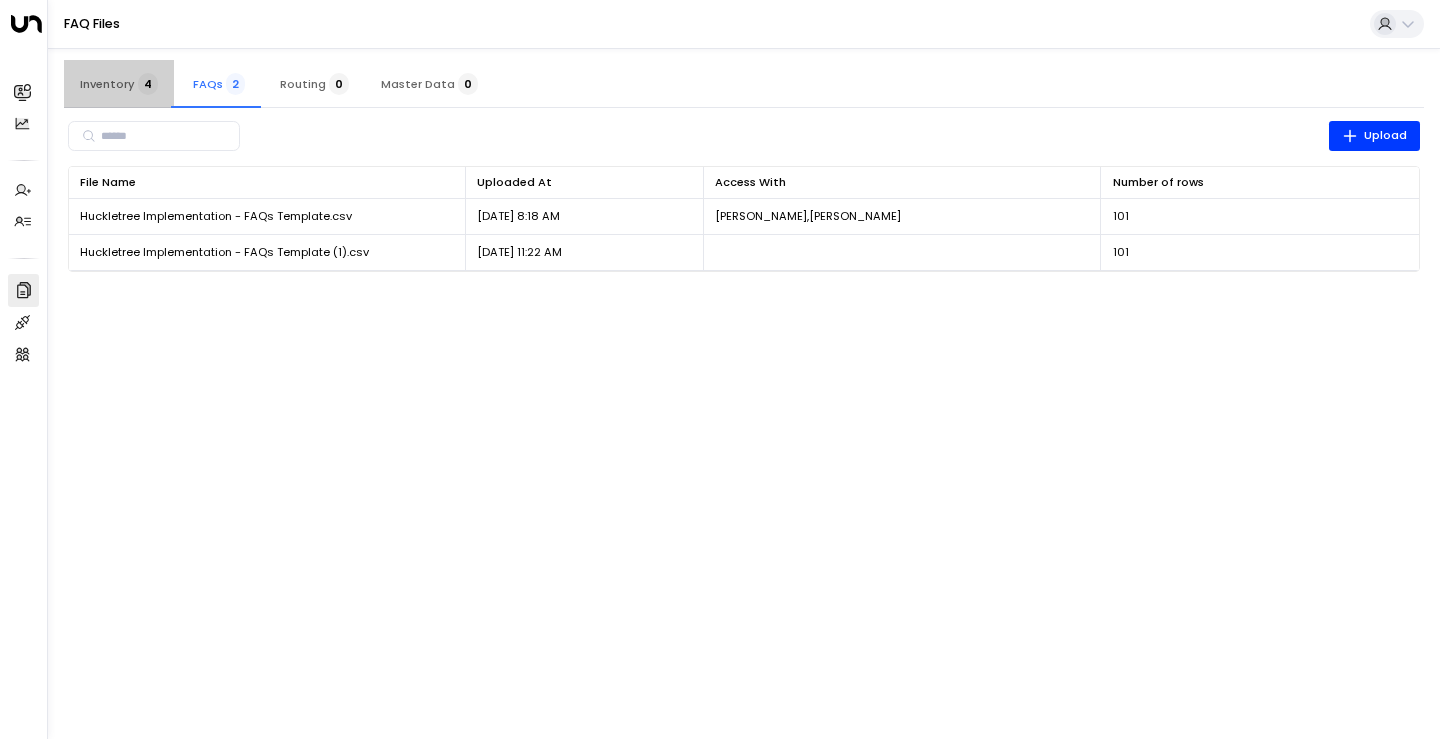 click on "Inventory   4" at bounding box center (119, 84) 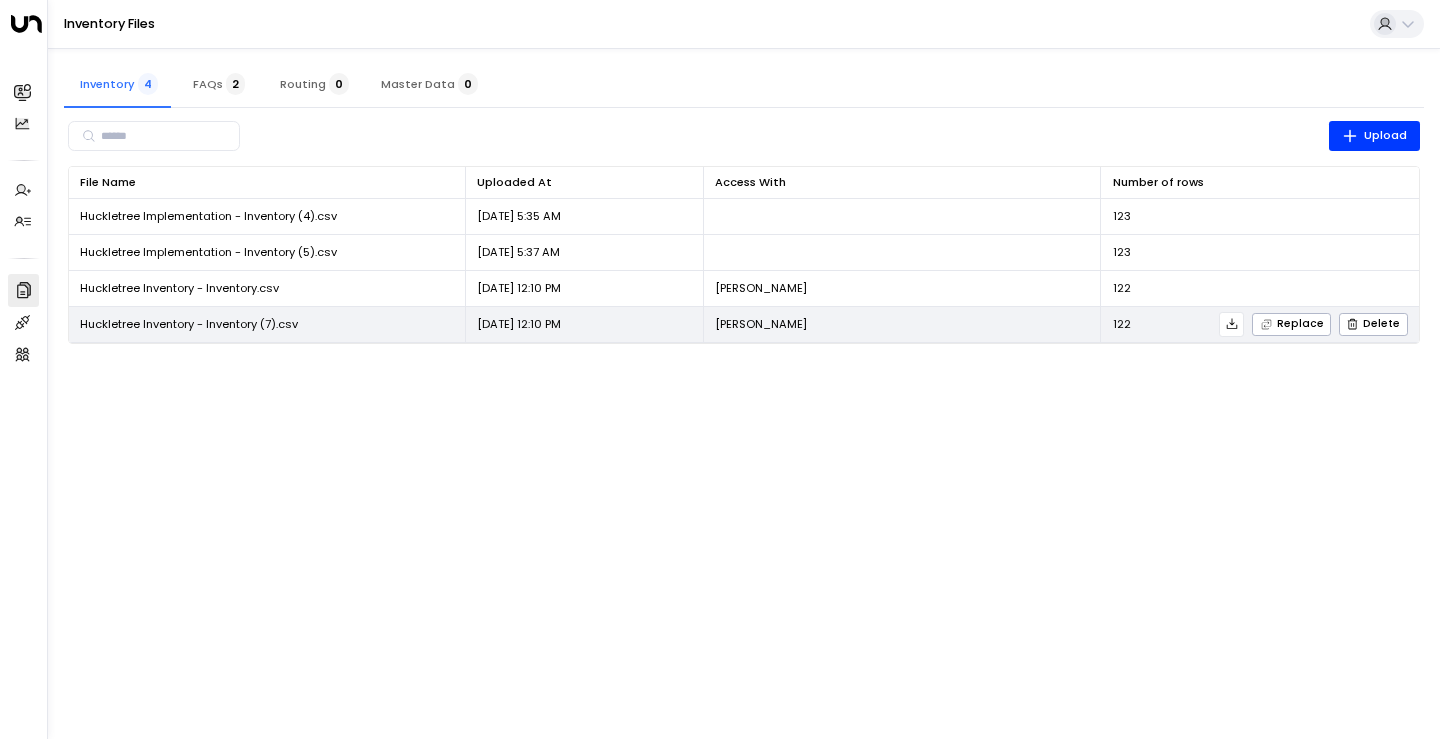 click 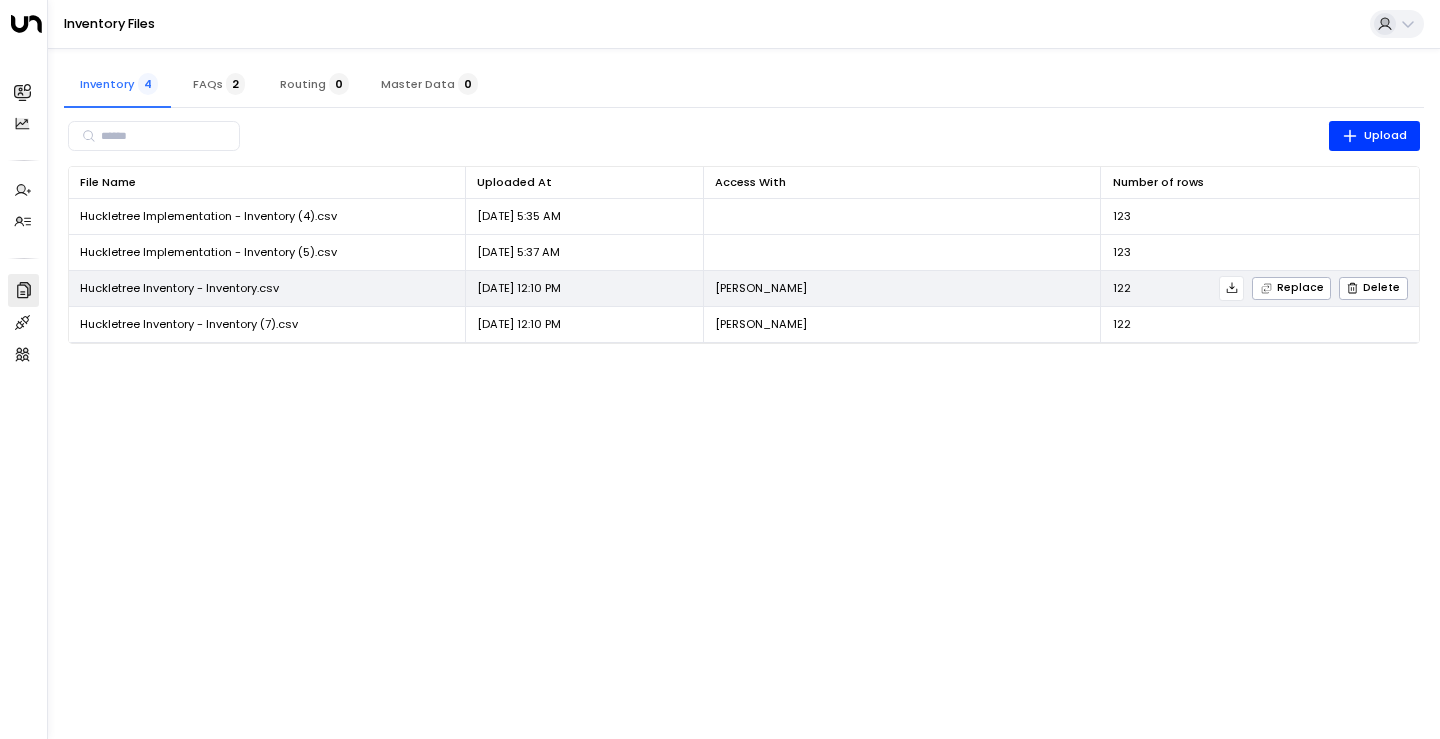 click 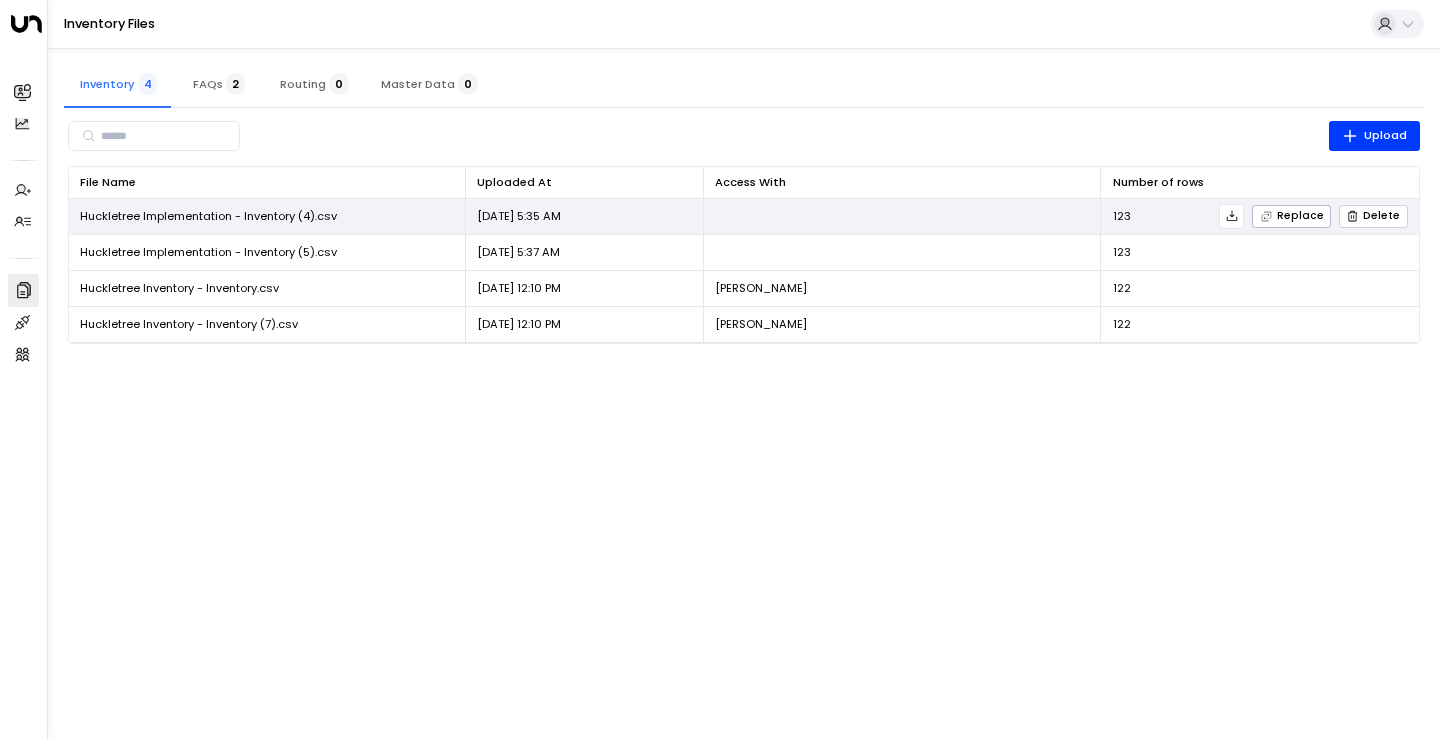 click on "Delete" at bounding box center (1373, 216) 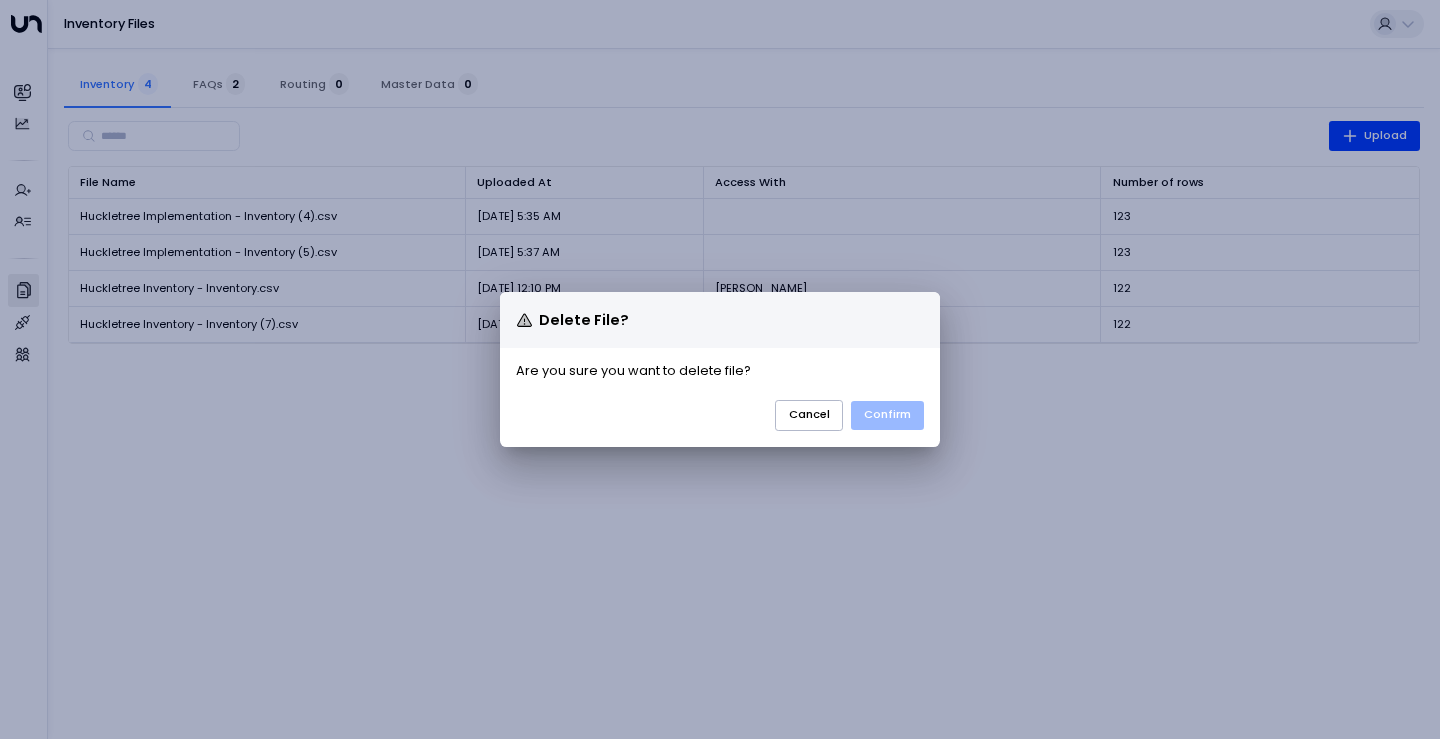 click on "Confirm" at bounding box center [887, 415] 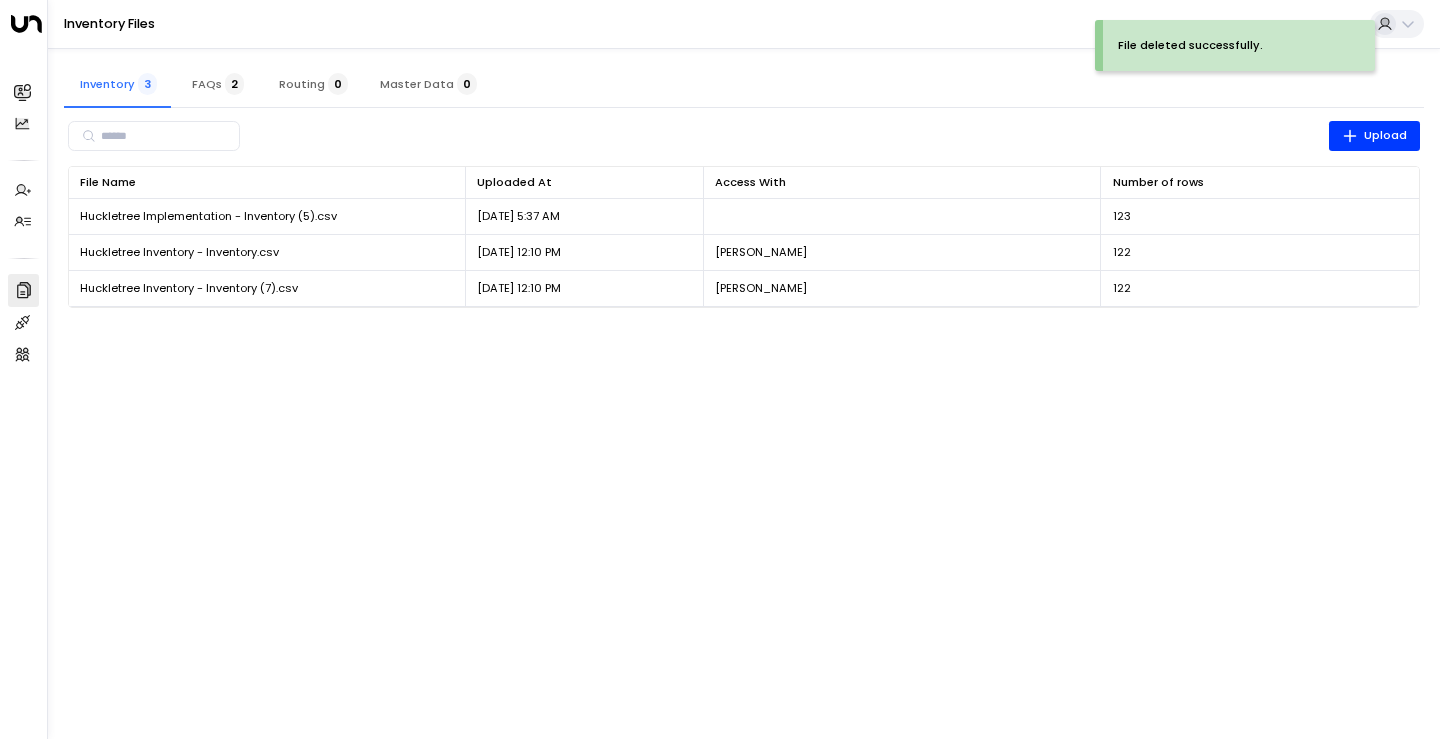 click on "File deleted successfully. Overview Leads & Conversations Leads & Conversations Analytics Analytics Agents Create Agent Create Agent Manage Agents Manage Agents Settings Company Data Company Data Integrations Integrations Team Team Inventory Files Inventory   3 FAQs   2 Routing   0 Master Data   0 ​  Upload File Name 0 Uploaded At 0 Access With Number of rows 0 Huckletree Implementation - Inventory (5).csv [DATE] 5:37 AM 123   Replace  Delete Huckletree Inventory - Inventory.csv [DATE] 12:10 PM [PERSON_NAME] 122   Replace  Delete Huckletree Inventory - Inventory (7).csv [DATE] 12:10 PM [PERSON_NAME] 122   Replace  Delete" at bounding box center (720, 164) 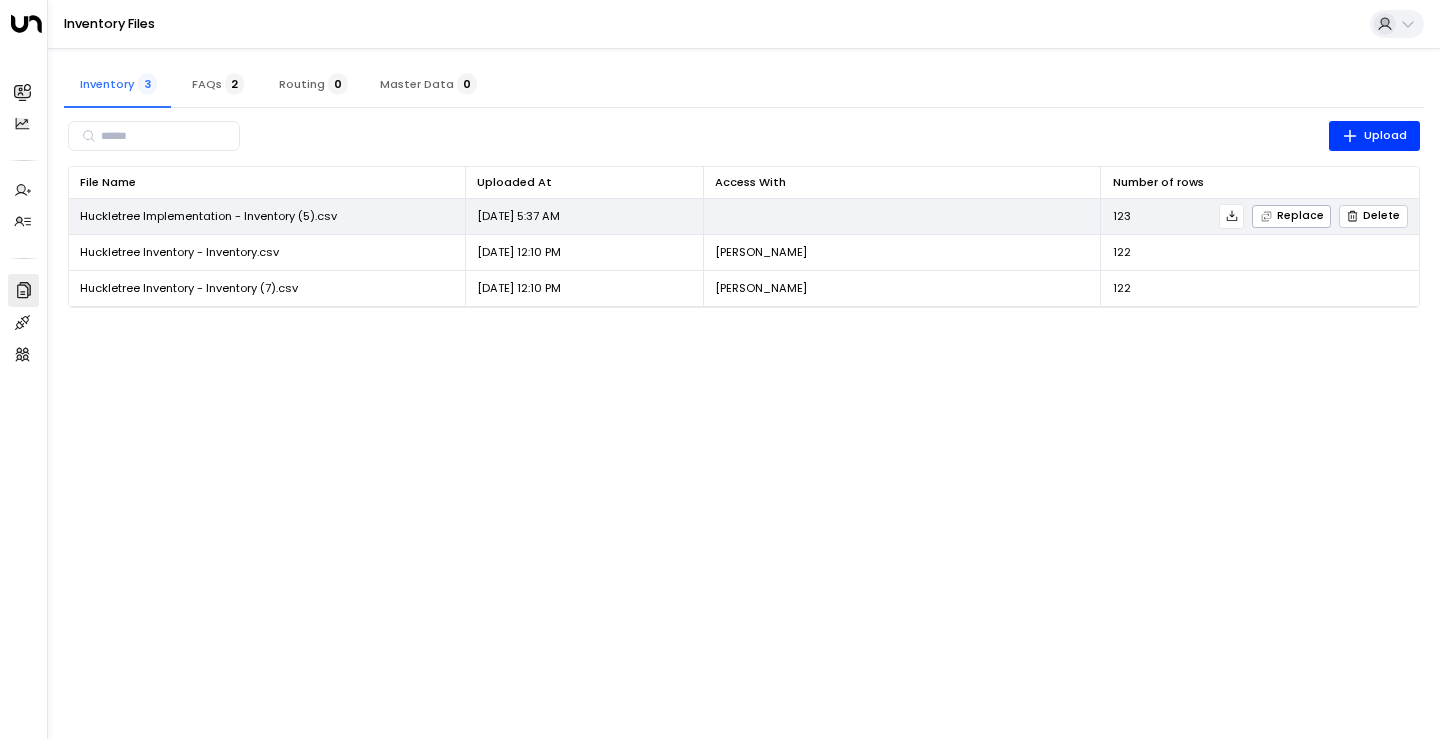 click 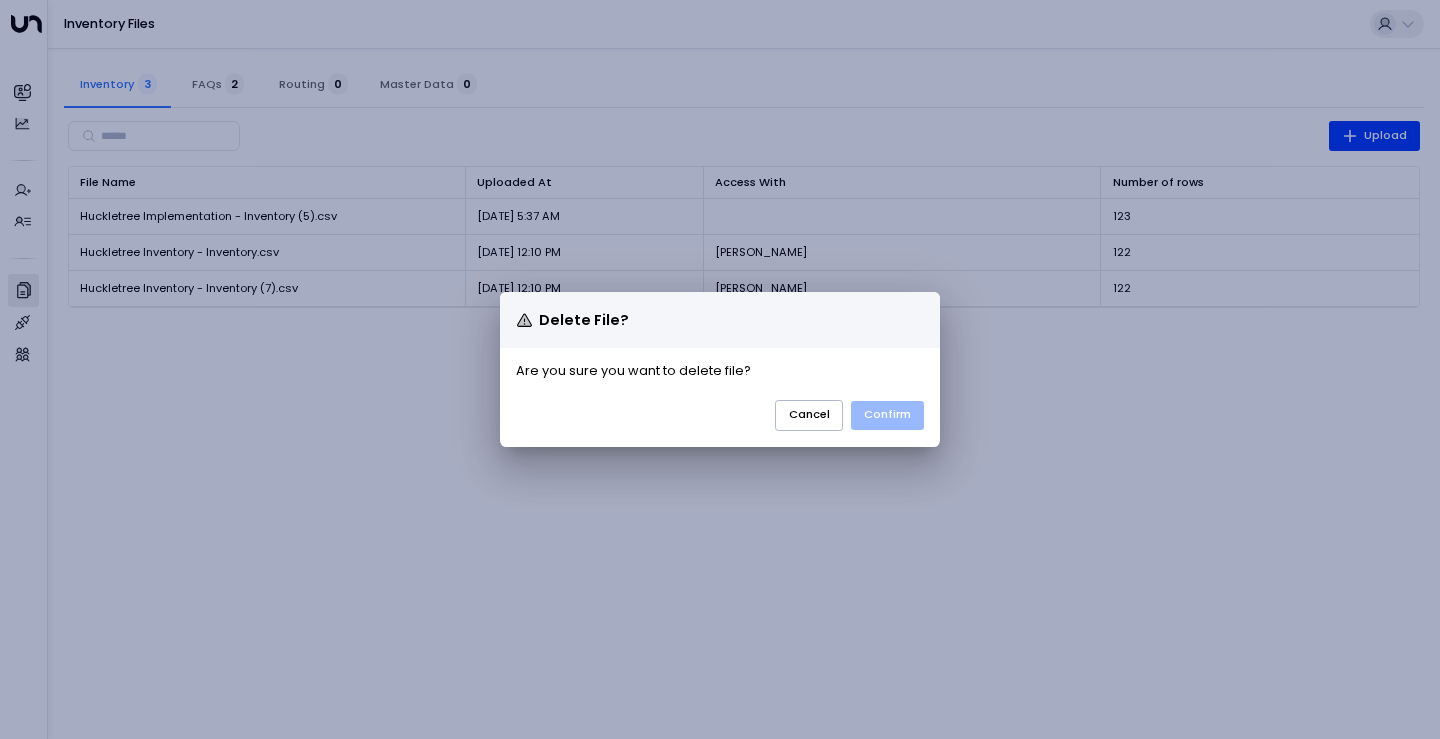 click on "Confirm" at bounding box center (887, 415) 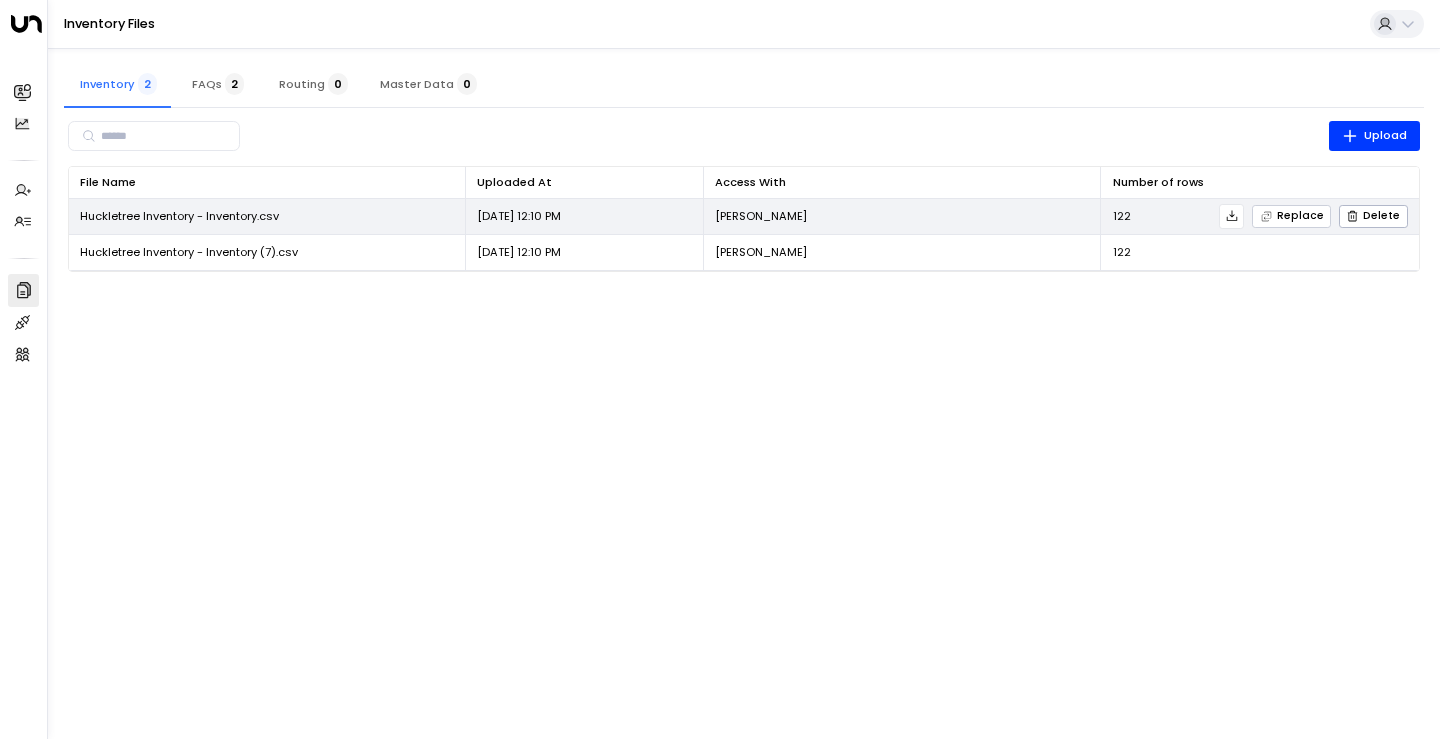 click 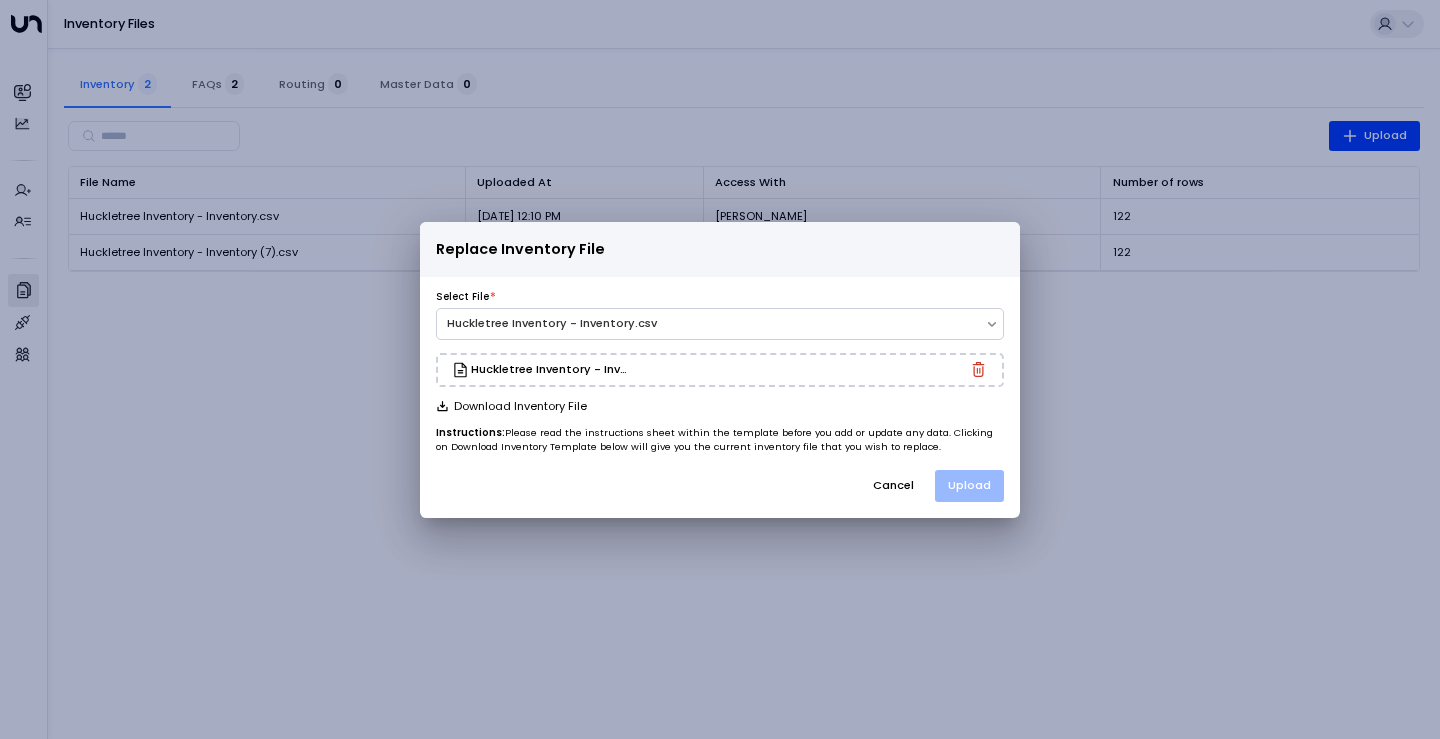 click on "Upload" at bounding box center [969, 485] 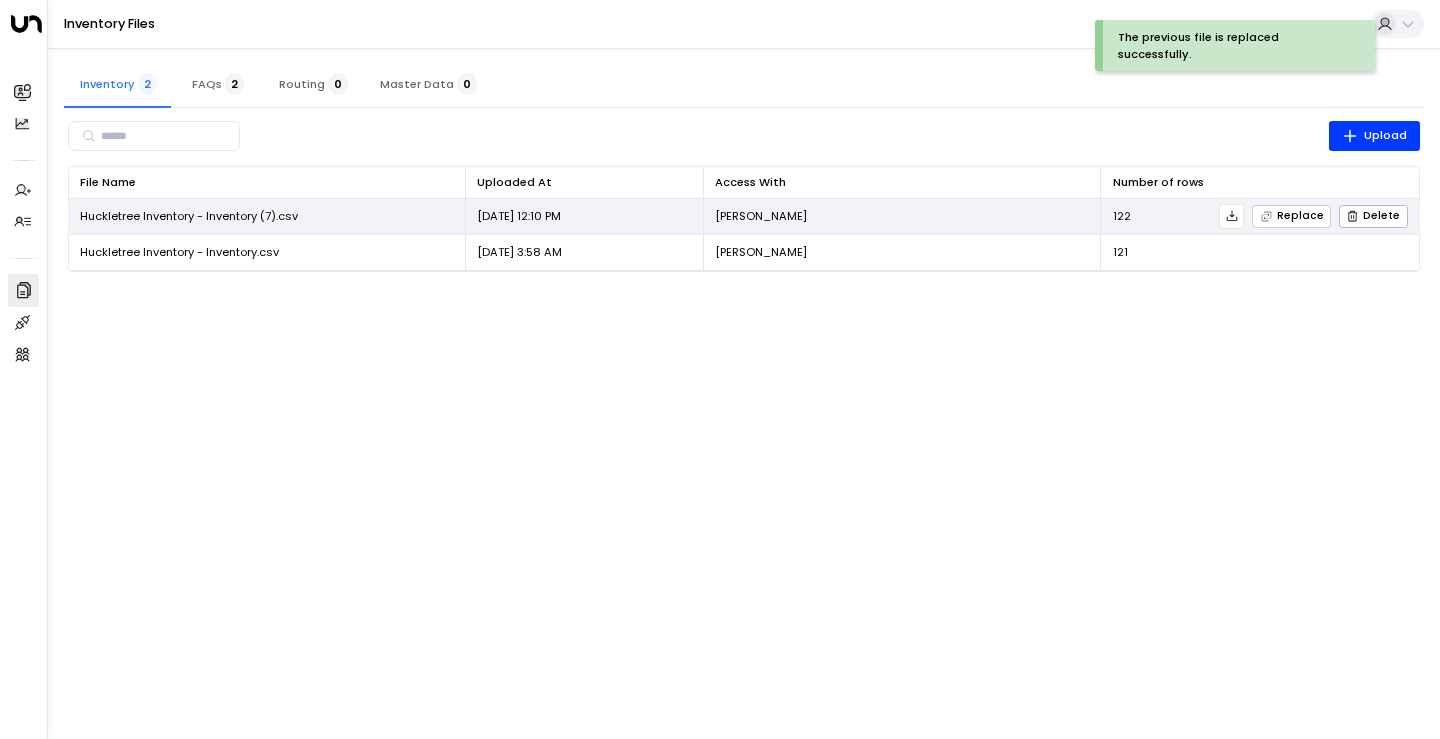 click on "Replace" at bounding box center [1291, 216] 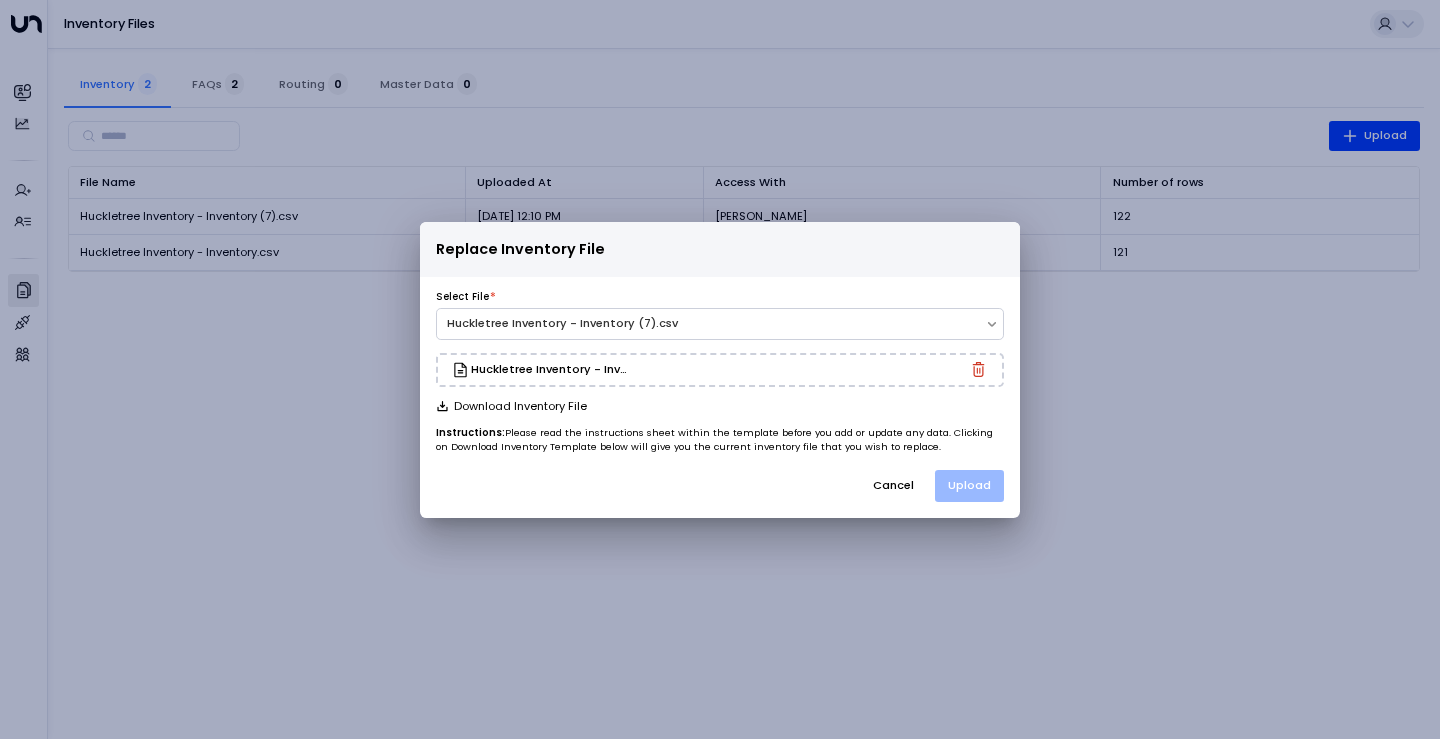 click on "Upload" at bounding box center [969, 485] 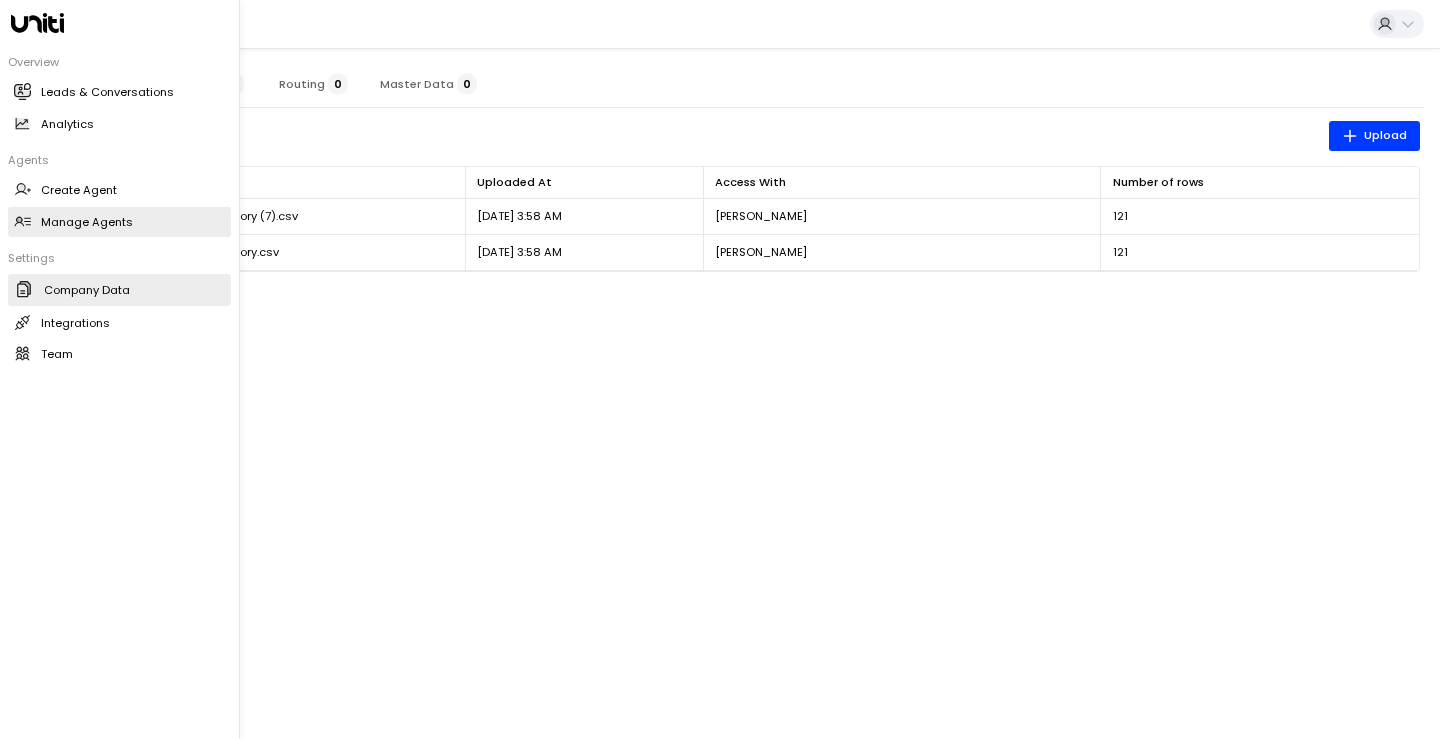 click on "Manage Agents" at bounding box center (87, 222) 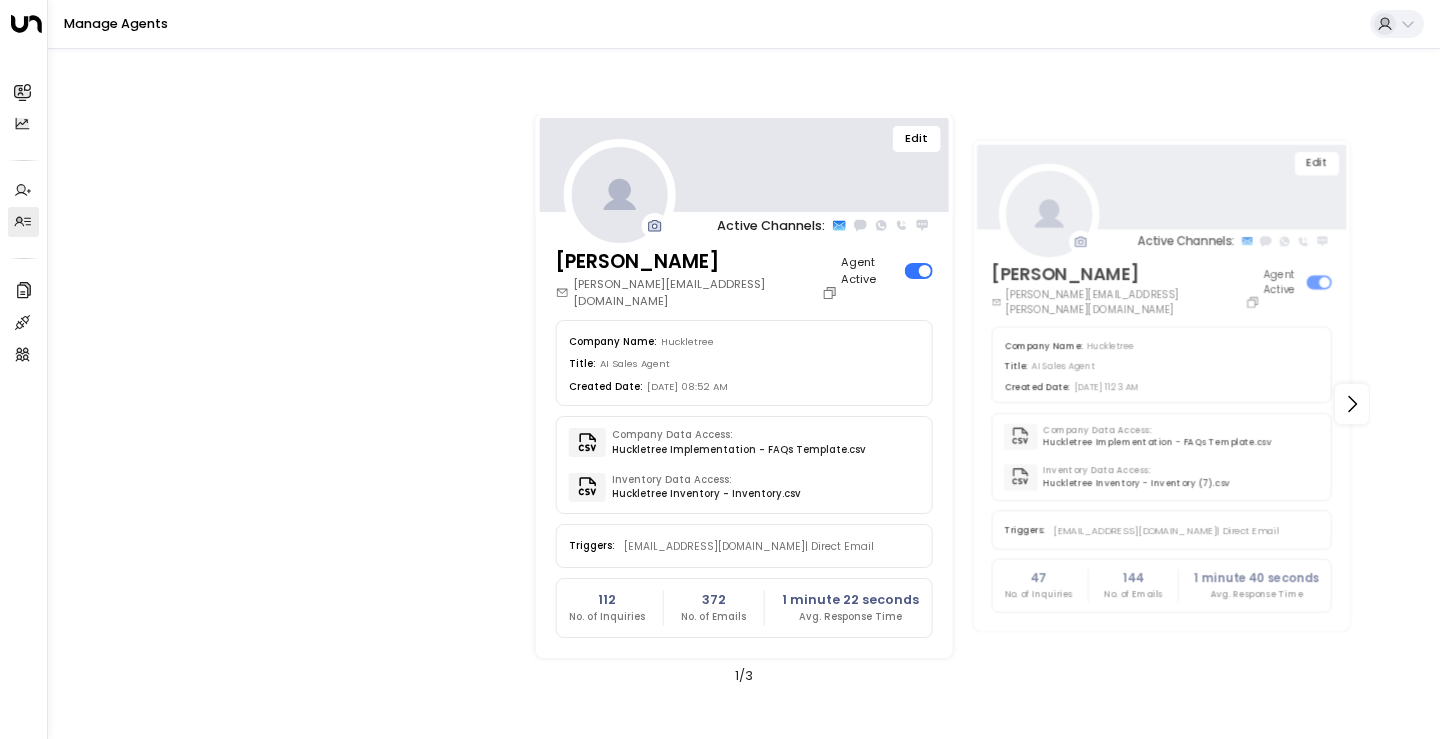 click on "Edit" at bounding box center [916, 139] 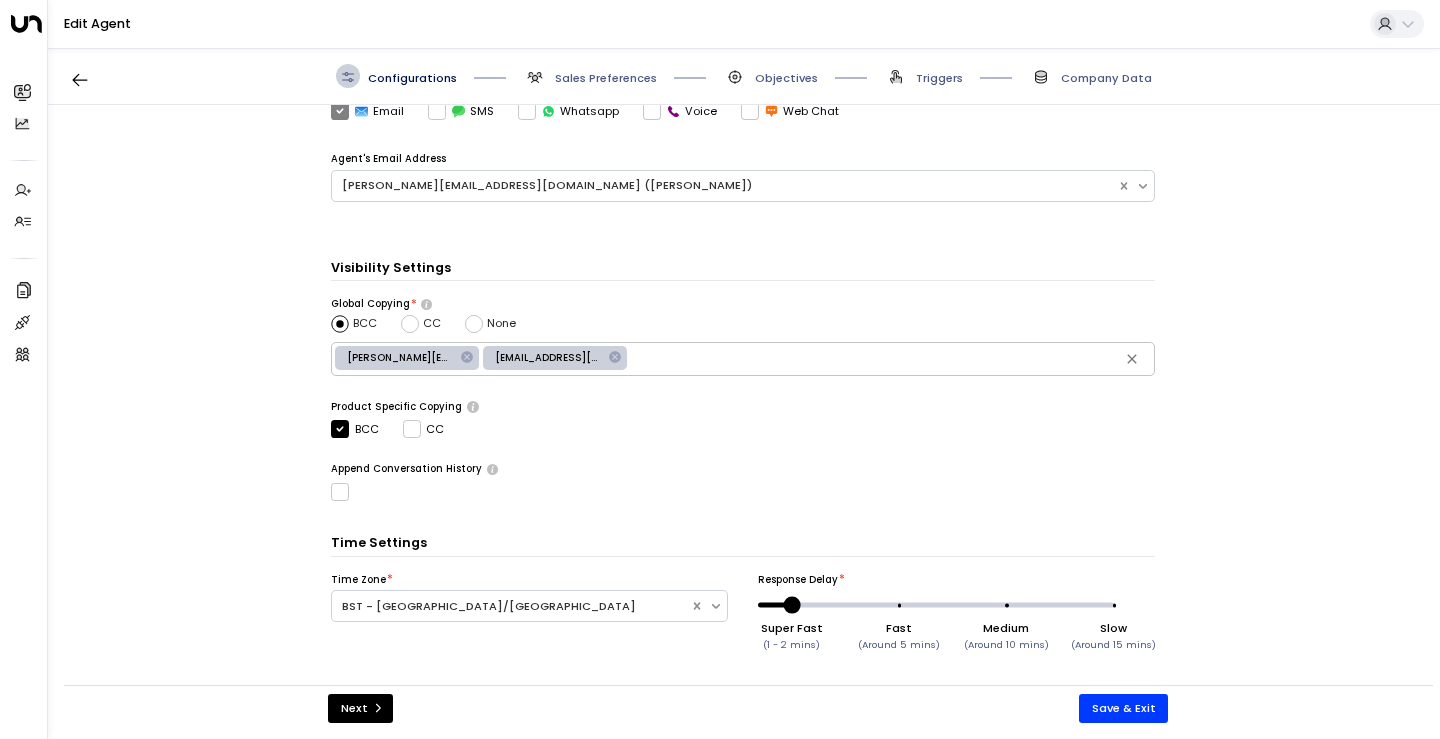 scroll, scrollTop: 533, scrollLeft: 0, axis: vertical 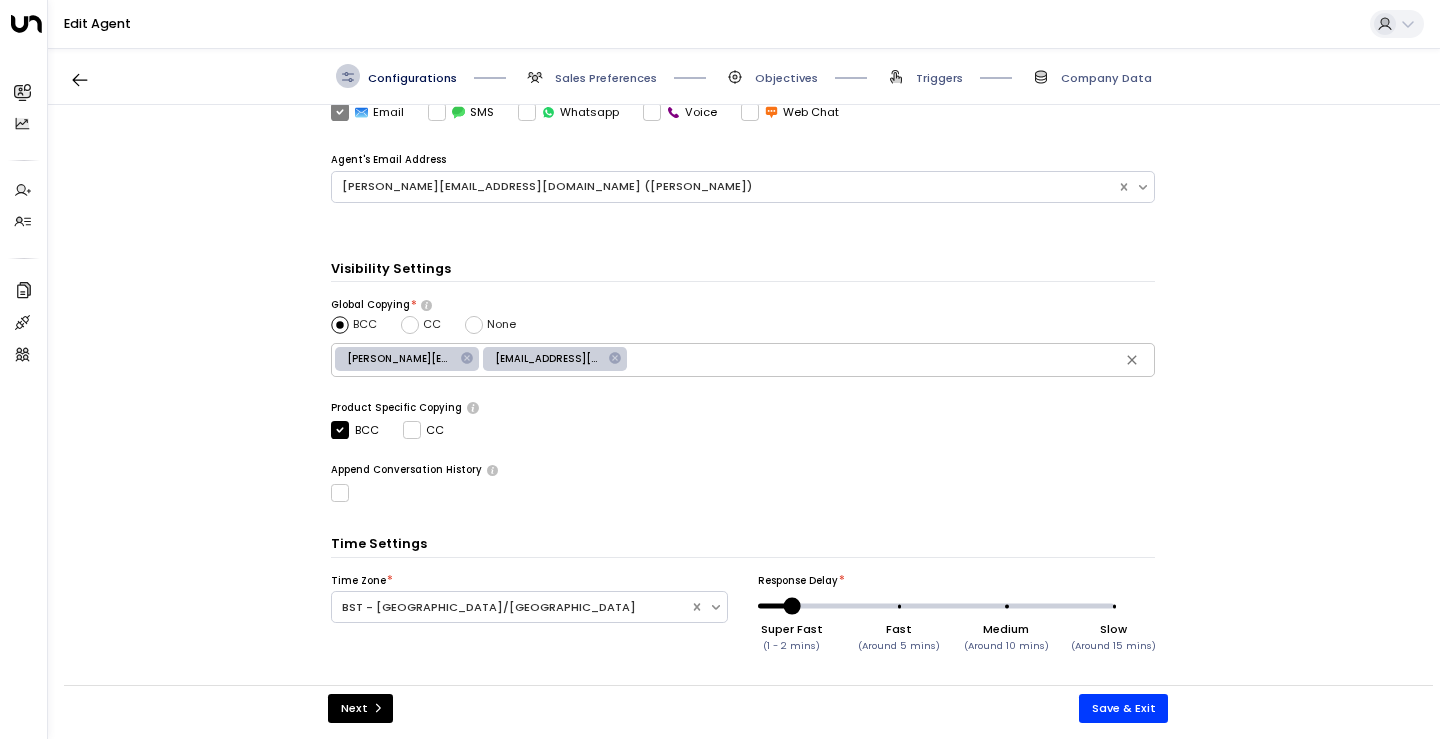 click 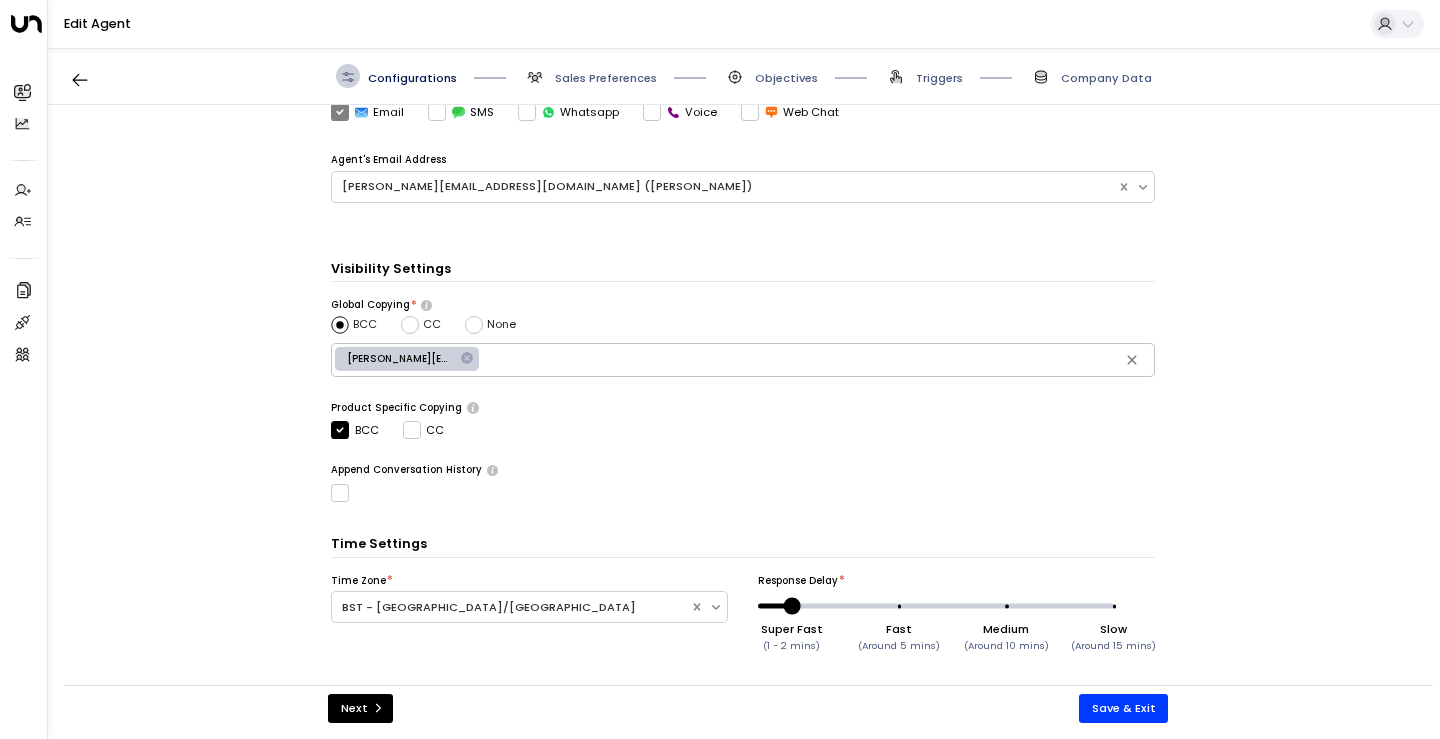 click at bounding box center [817, 360] 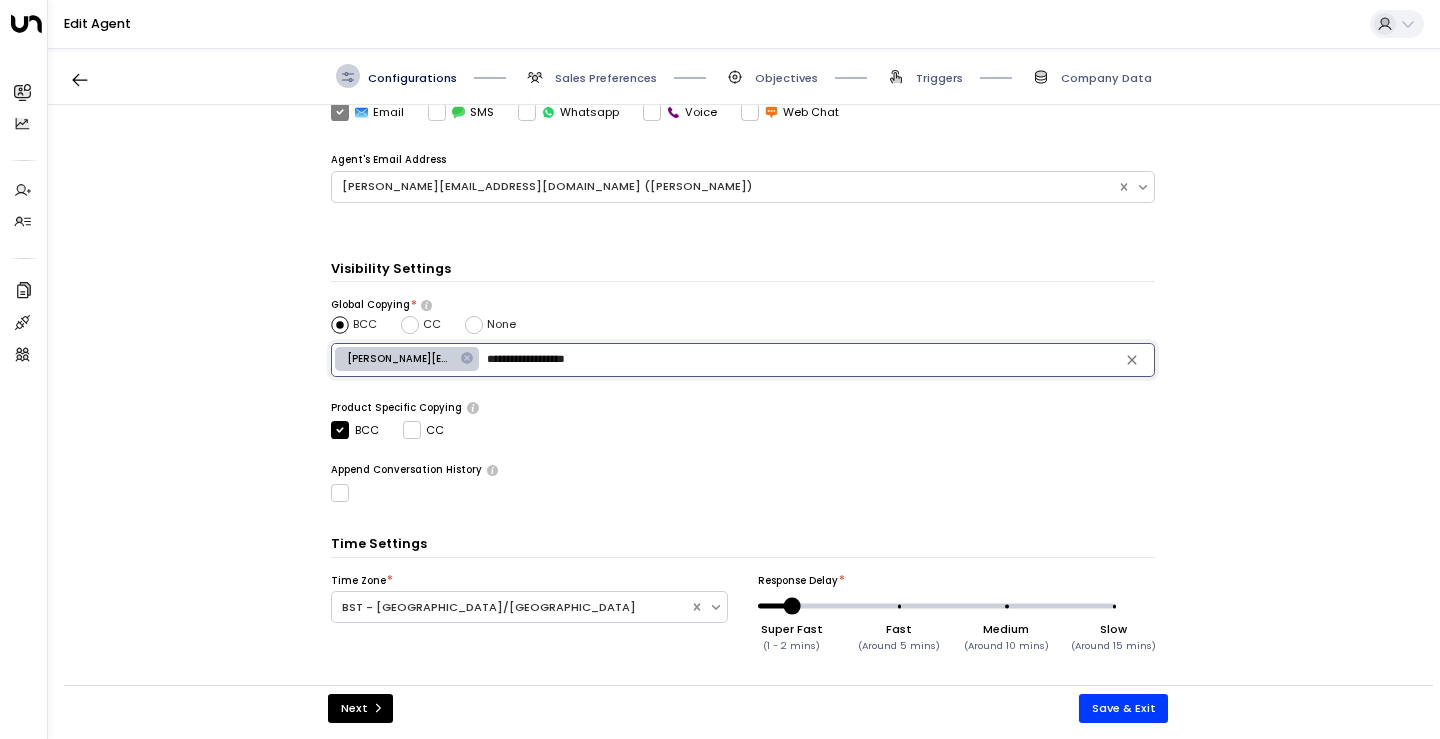 type on "**********" 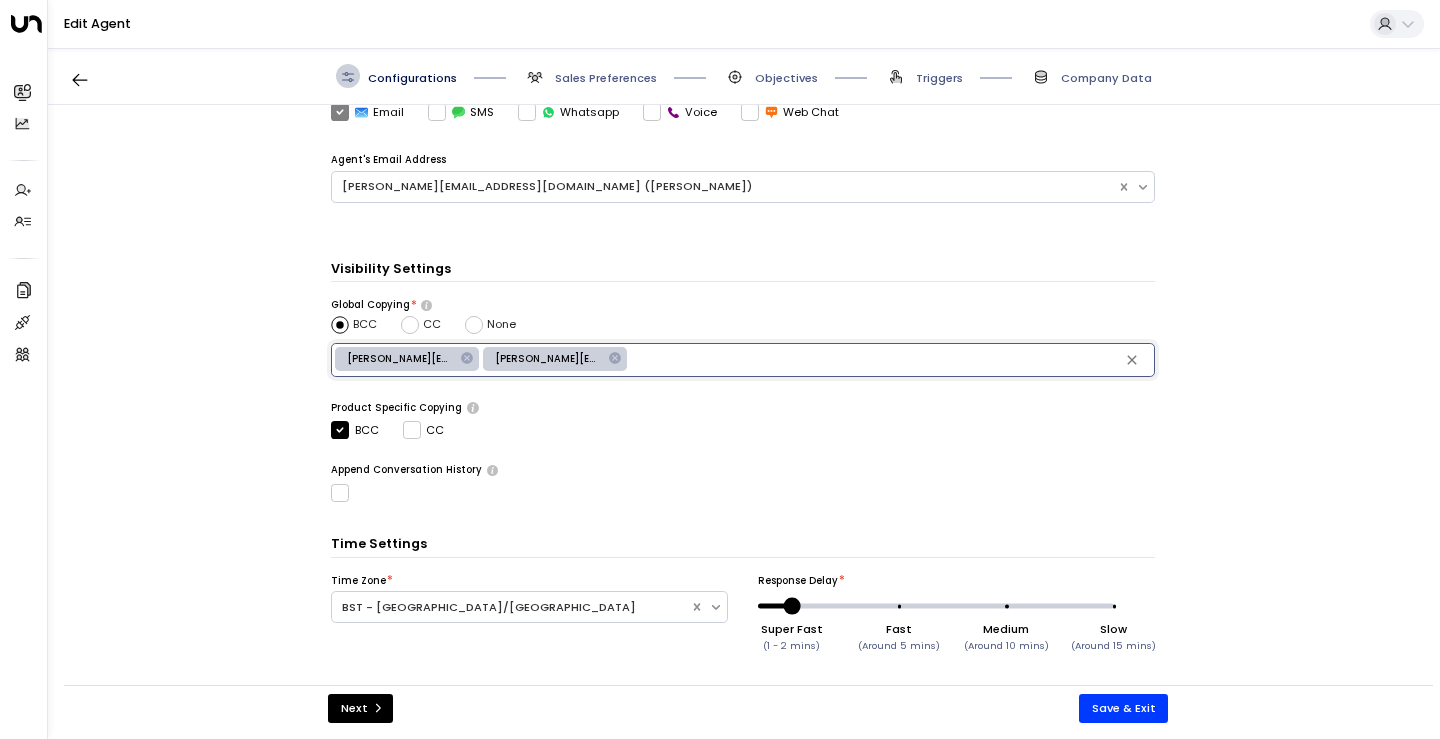type on "*" 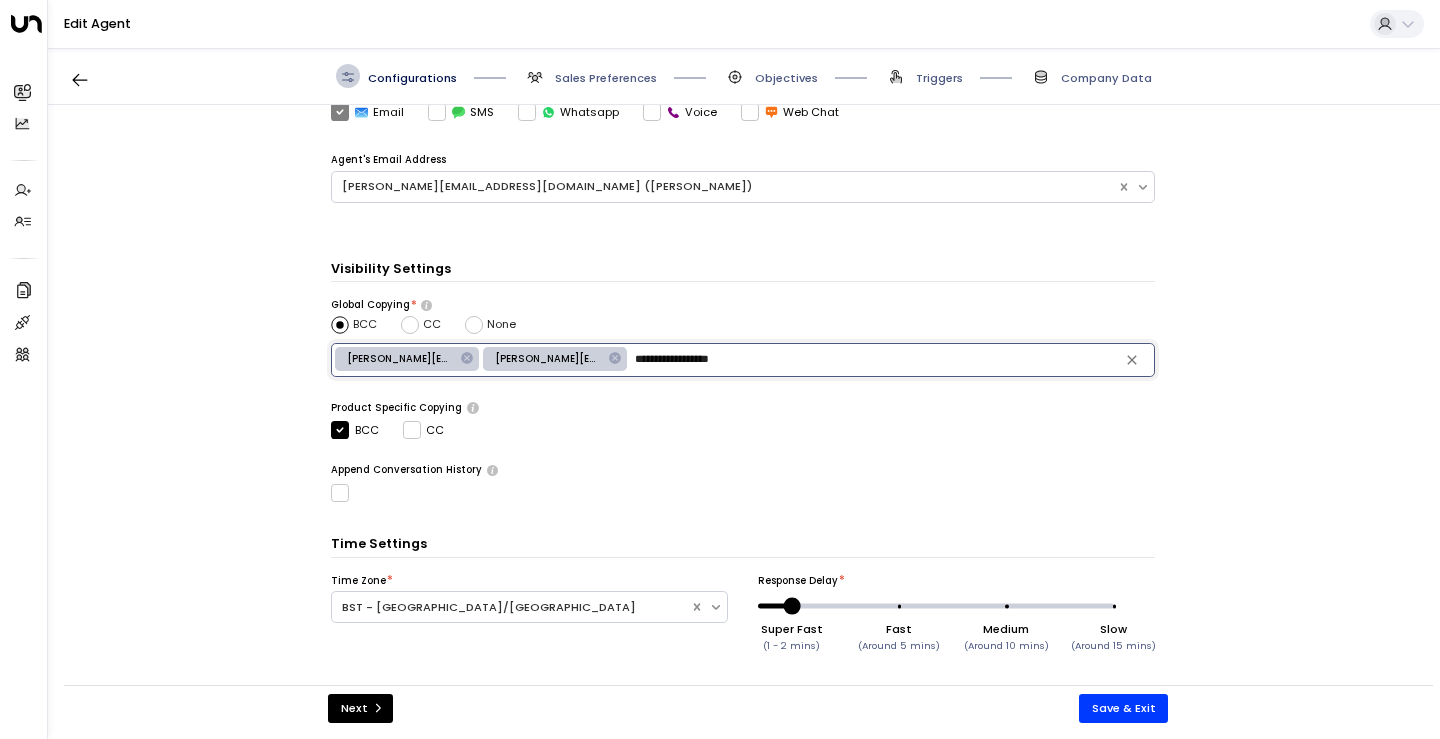 type on "**********" 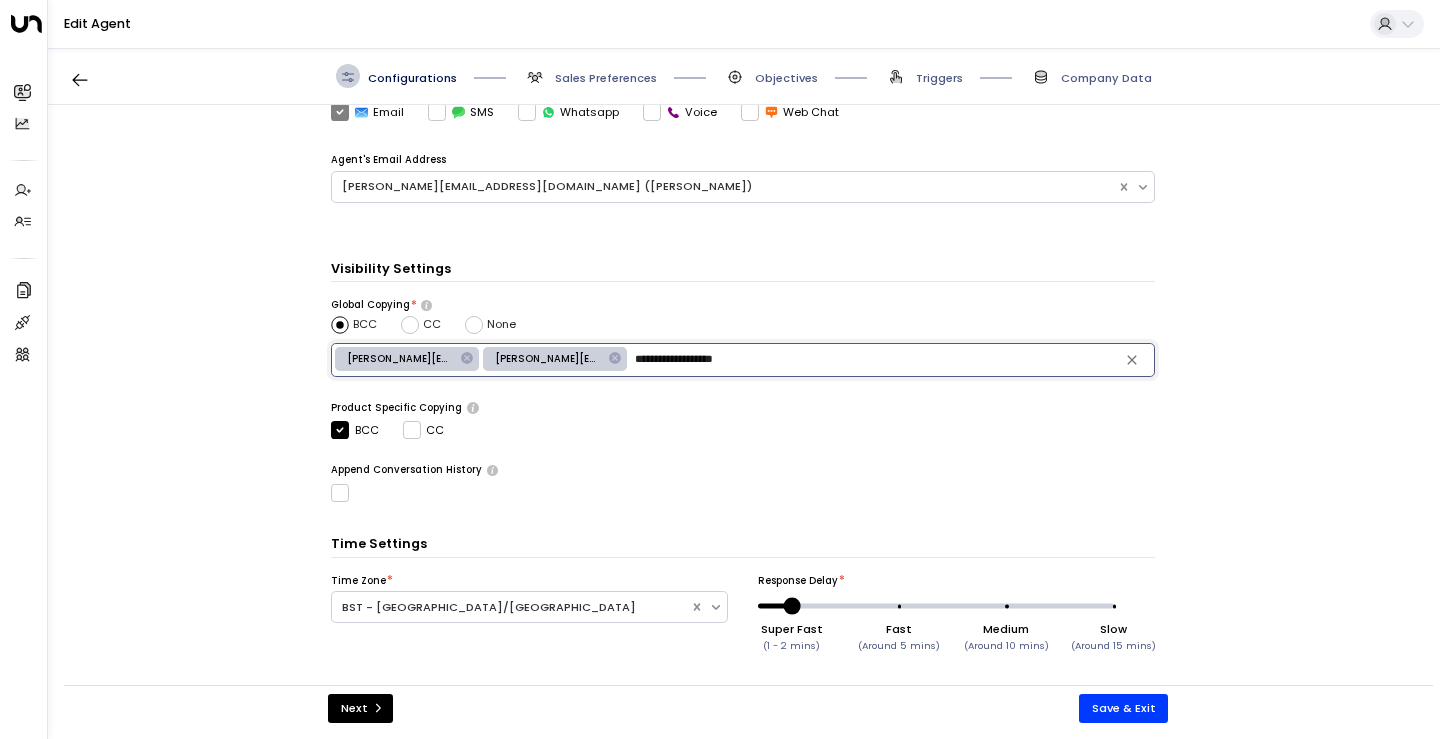 type 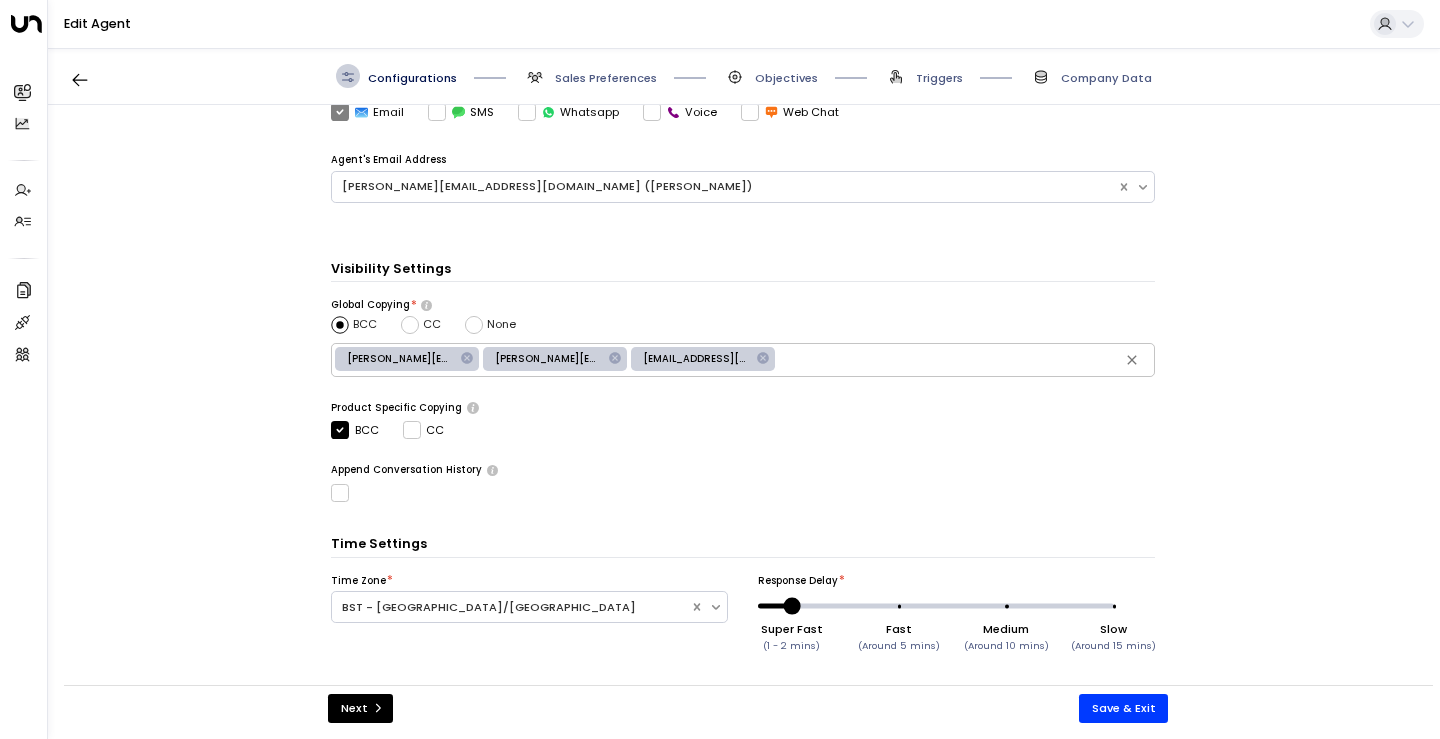 click on "Visibility Settings Global Copying *   BCC   CC   None [PERSON_NAME][EMAIL_ADDRESS][DOMAIN_NAME] [PERSON_NAME][EMAIL_ADDRESS][DOMAIN_NAME] [PERSON_NAME][EMAIL_ADDRESS][DOMAIN_NAME] ​ Product Specific Copying       BCC       CC Append Conversation History" at bounding box center [743, 380] 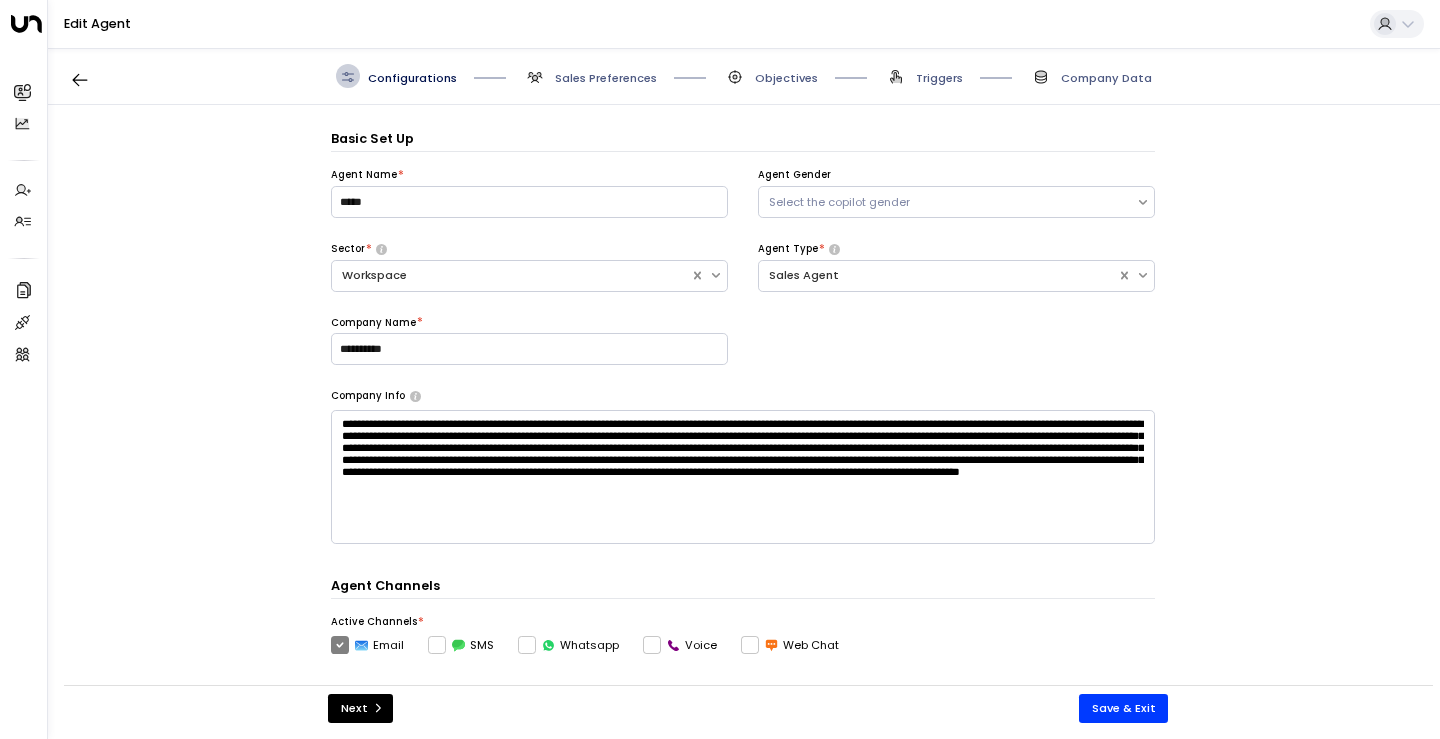 scroll, scrollTop: 0, scrollLeft: 0, axis: both 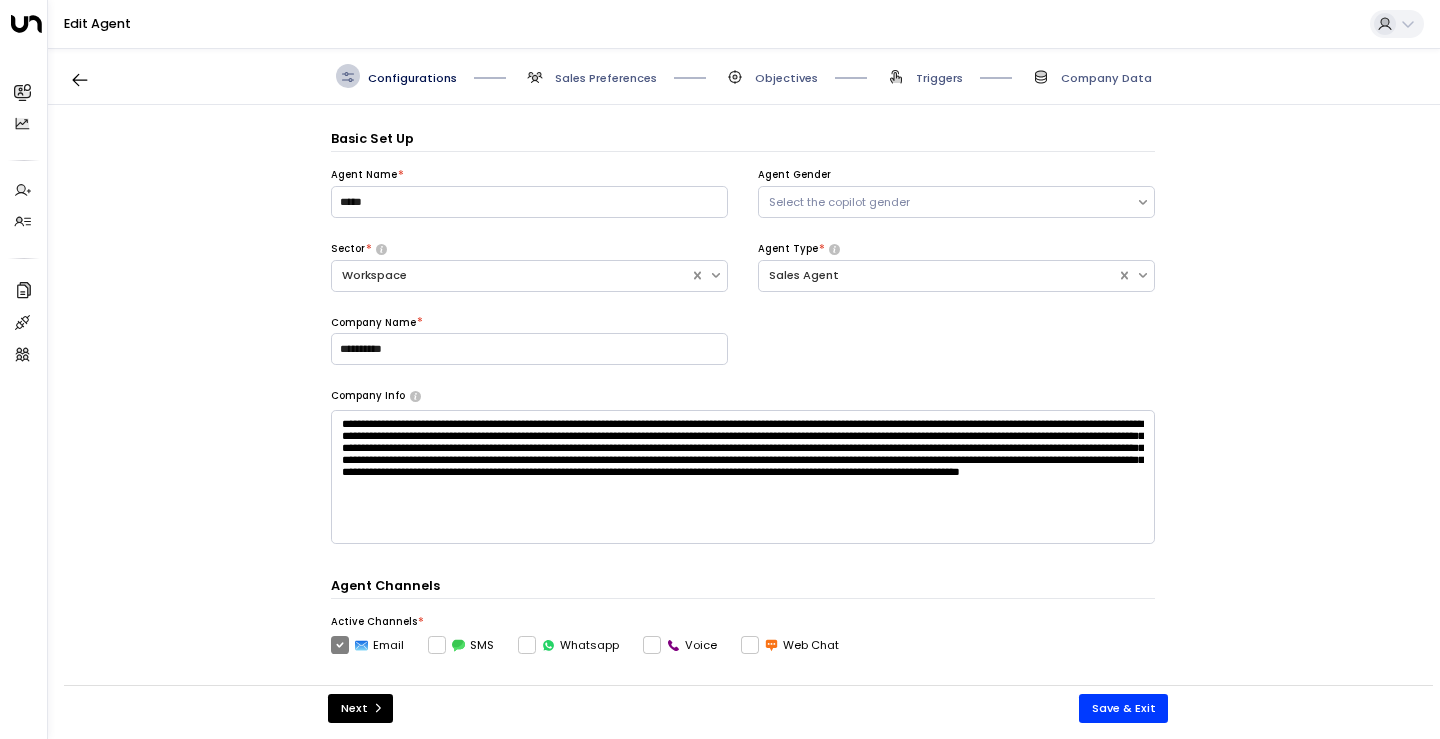 click on "Sales Preferences" at bounding box center [606, 78] 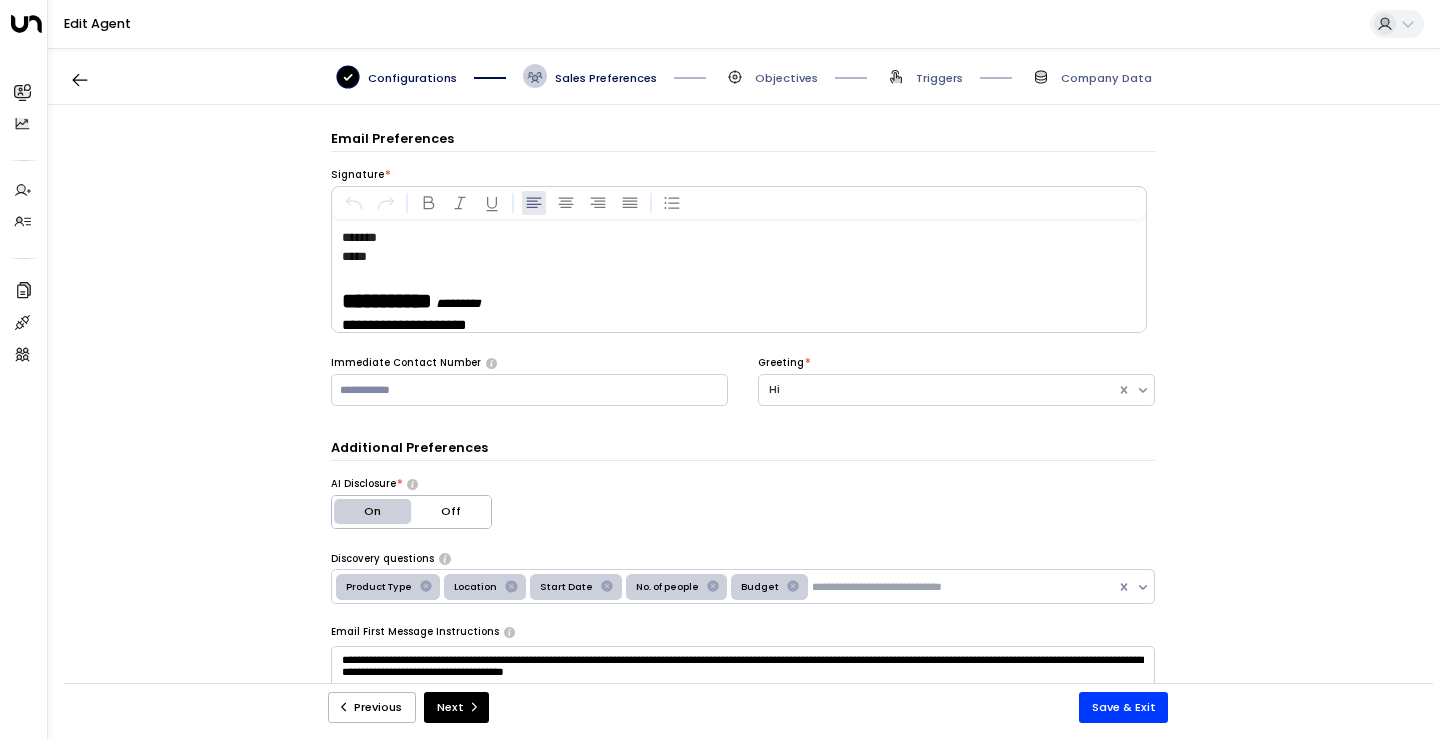 scroll, scrollTop: 0, scrollLeft: 0, axis: both 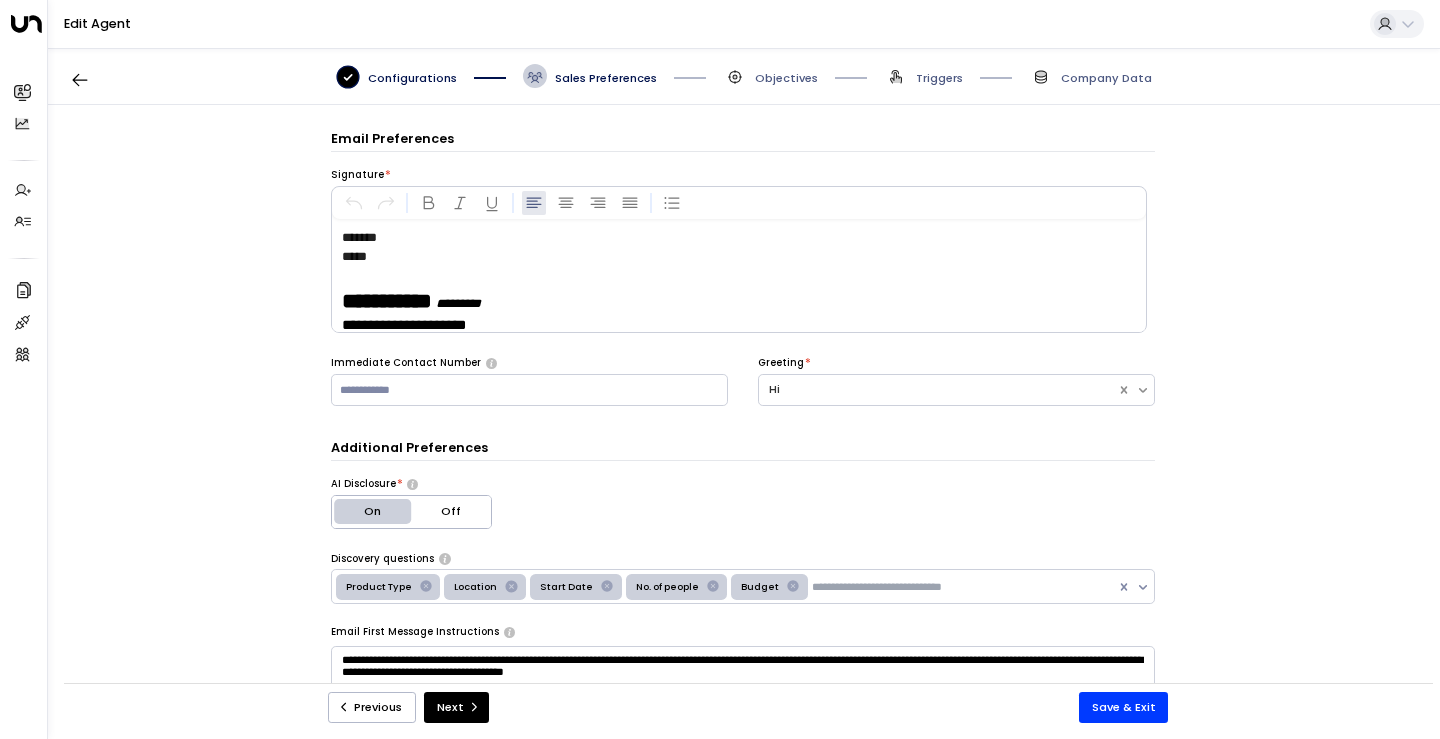 click on "Objectives" at bounding box center [786, 78] 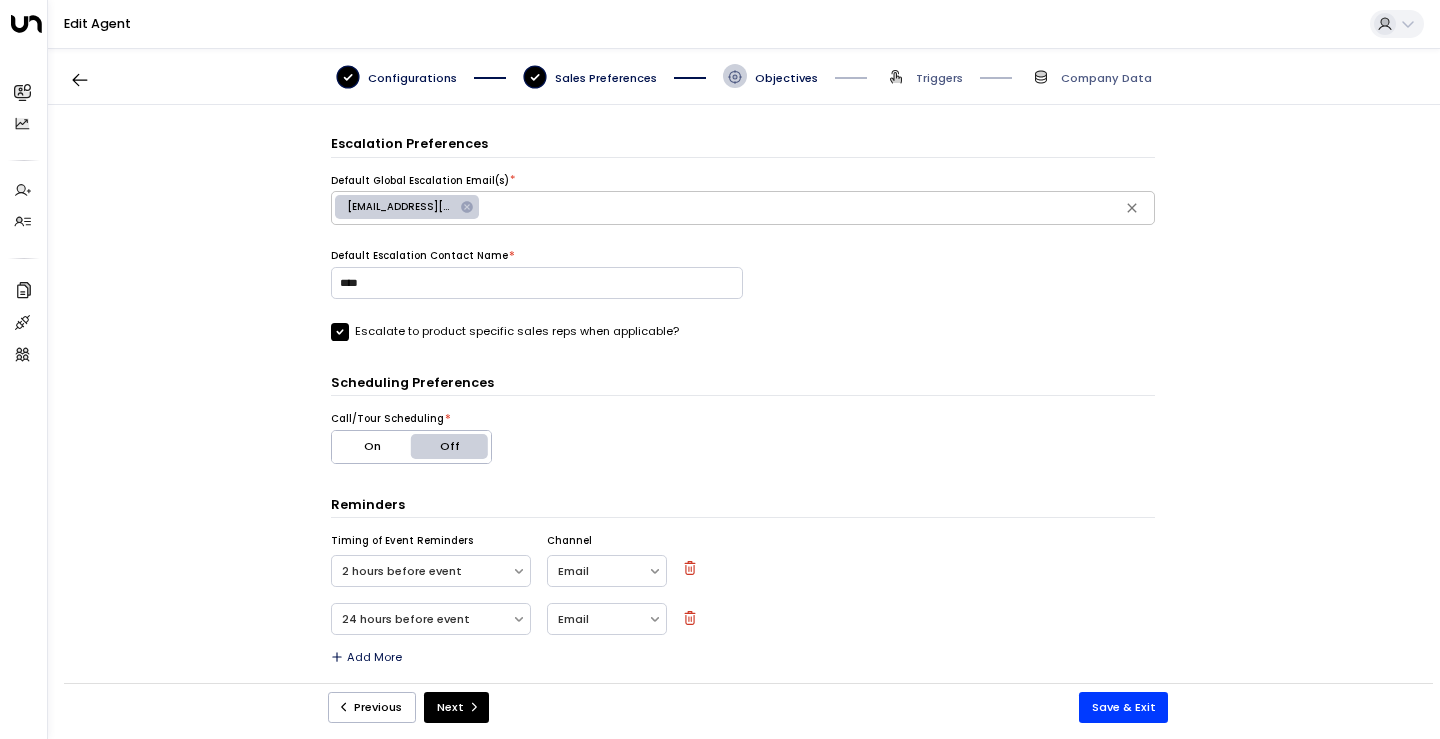 scroll, scrollTop: 502, scrollLeft: 0, axis: vertical 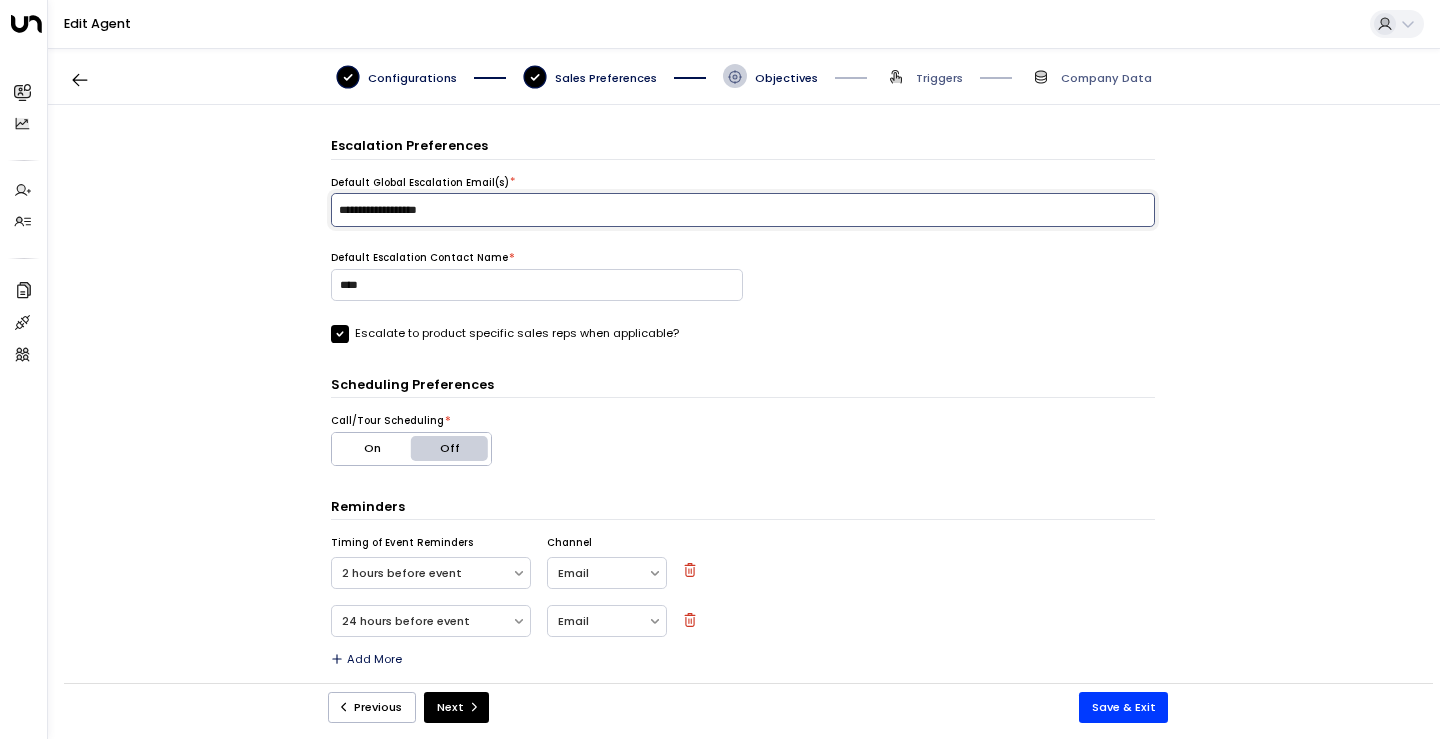 type on "**********" 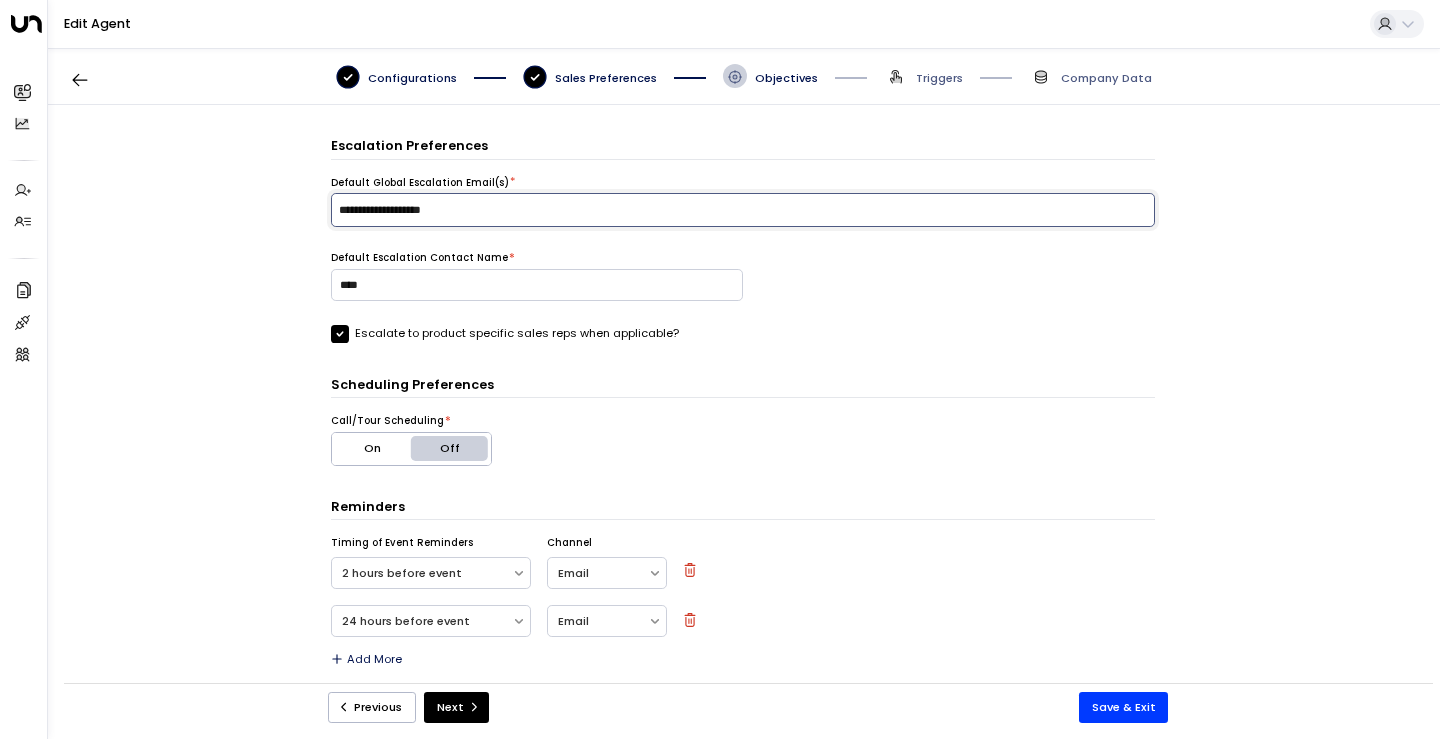 type 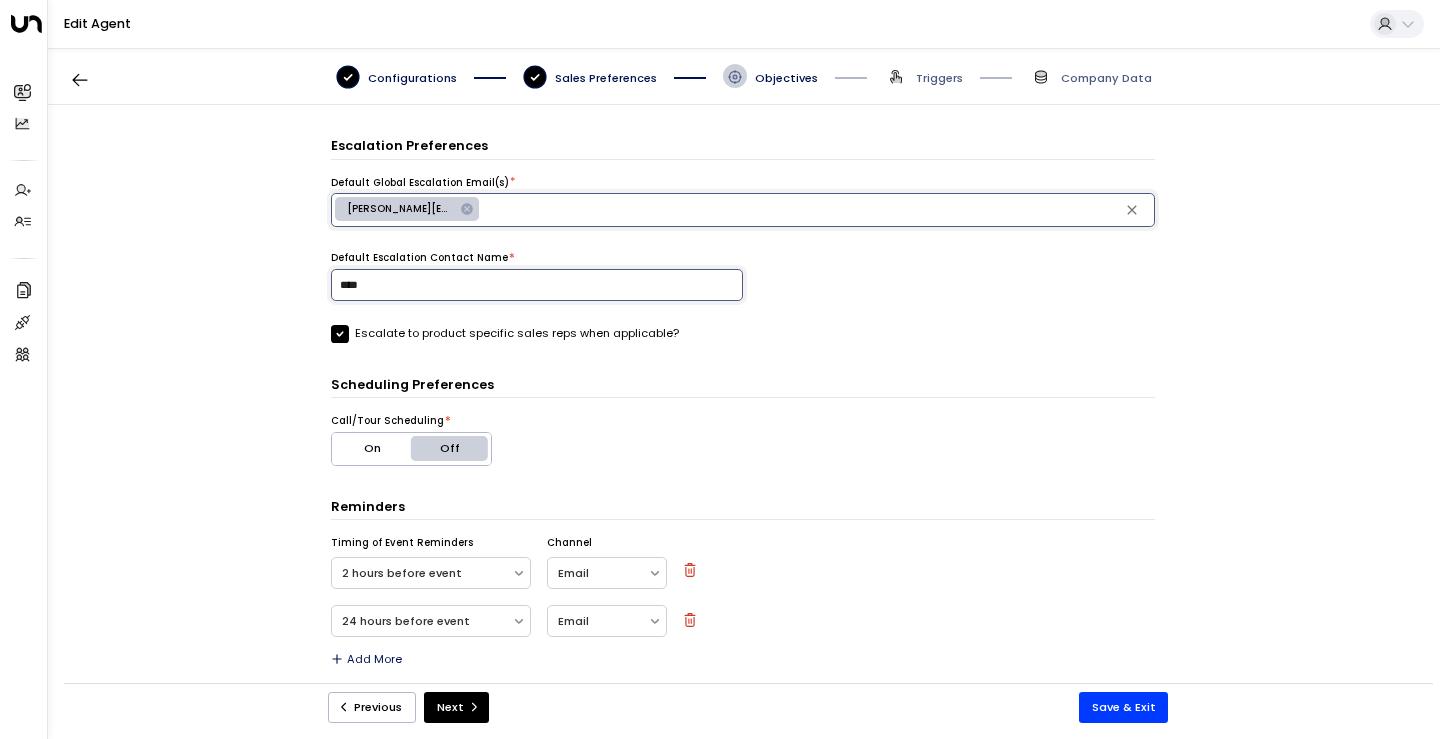 drag, startPoint x: 404, startPoint y: 280, endPoint x: 218, endPoint y: 279, distance: 186.00269 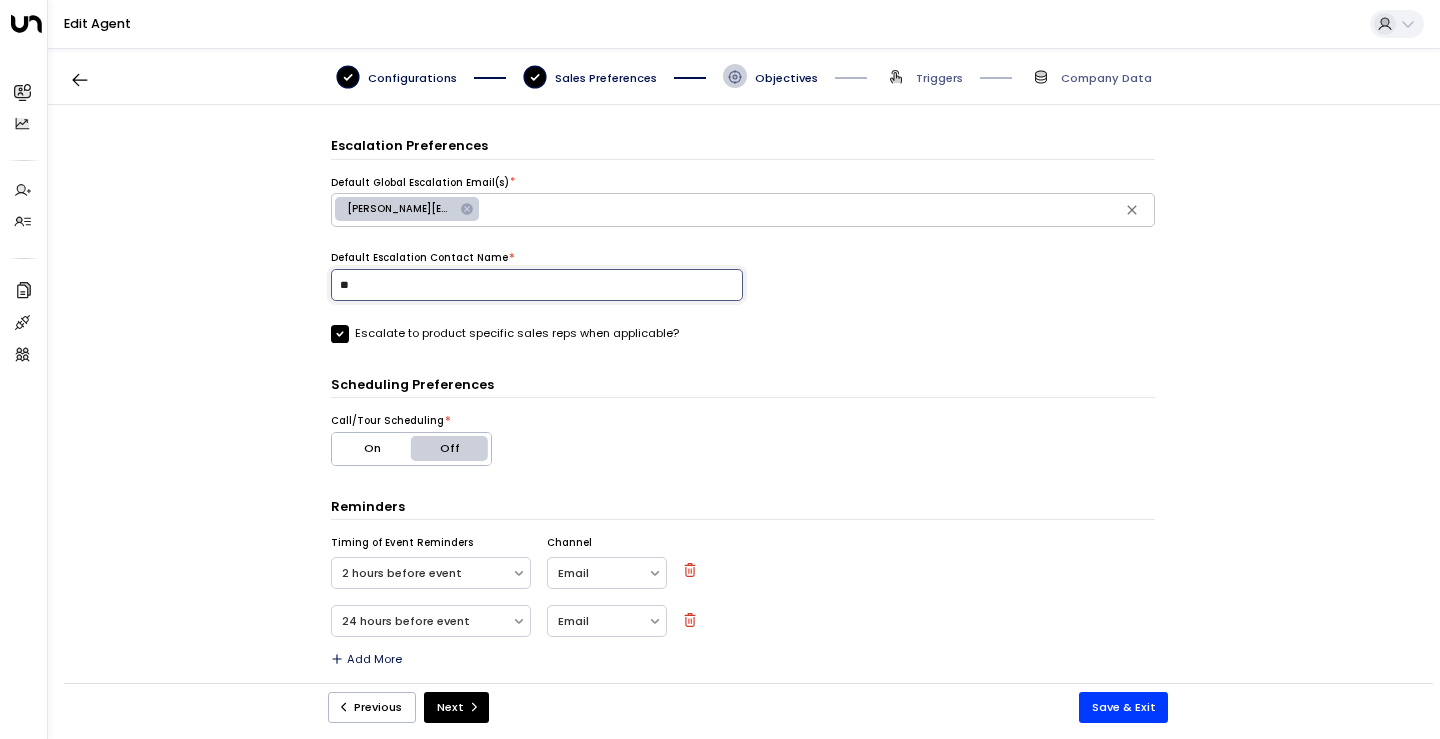 type on "*" 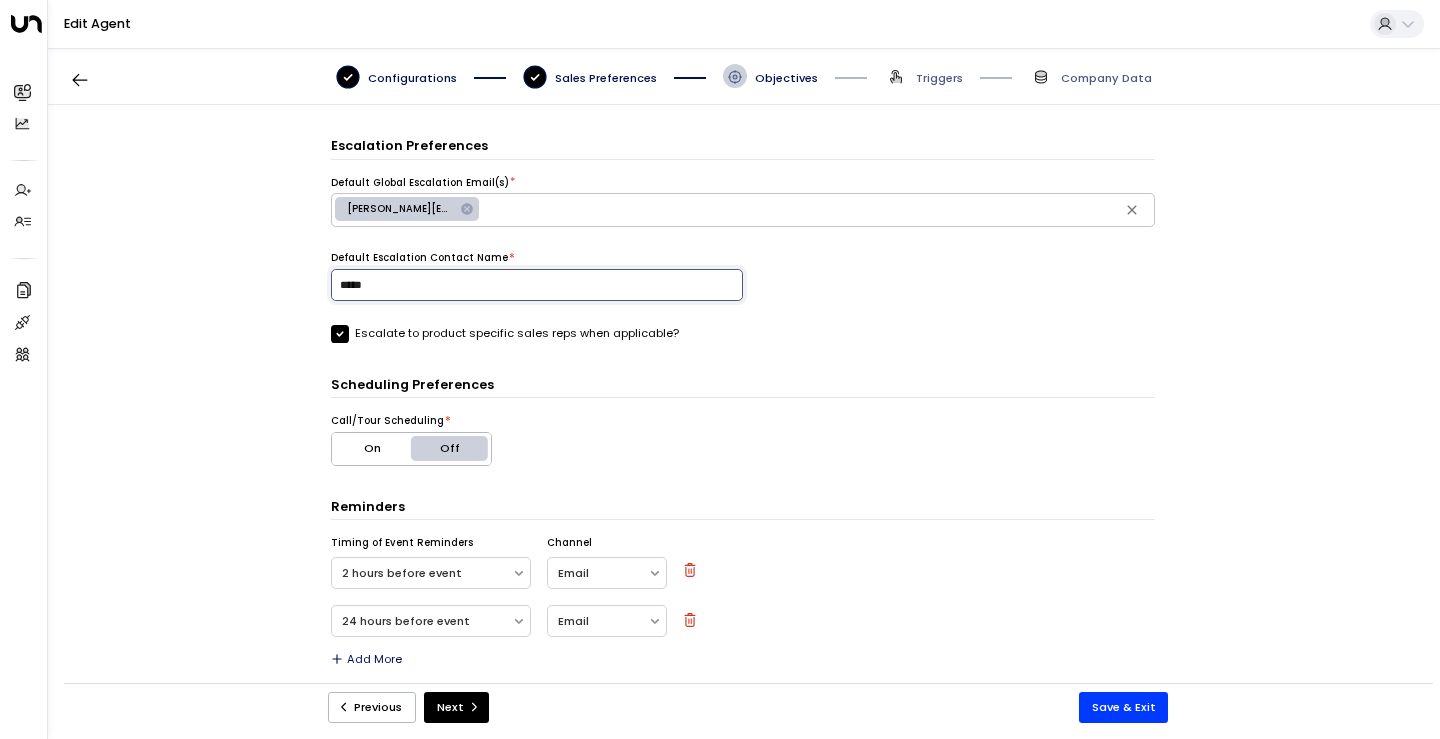 type on "*****" 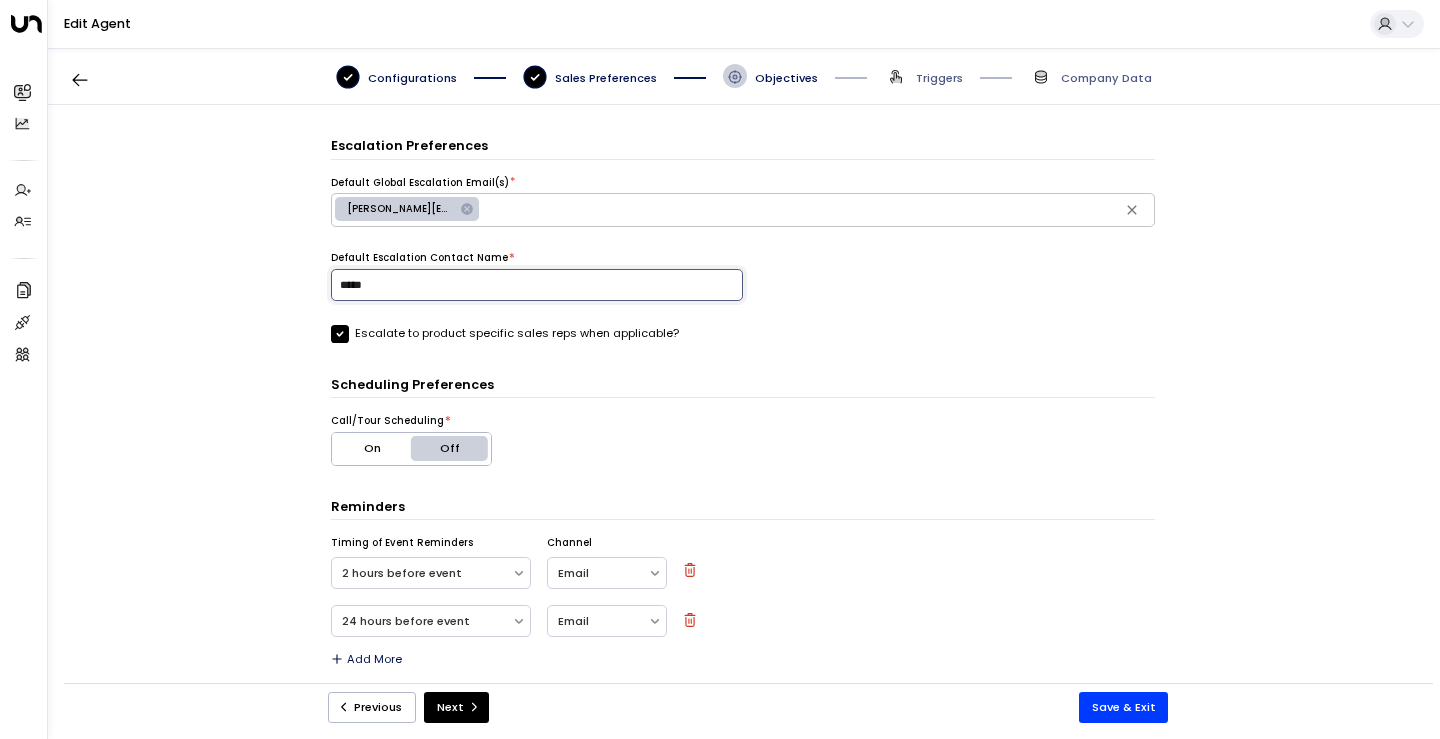click on "Reminders" at bounding box center (743, 508) 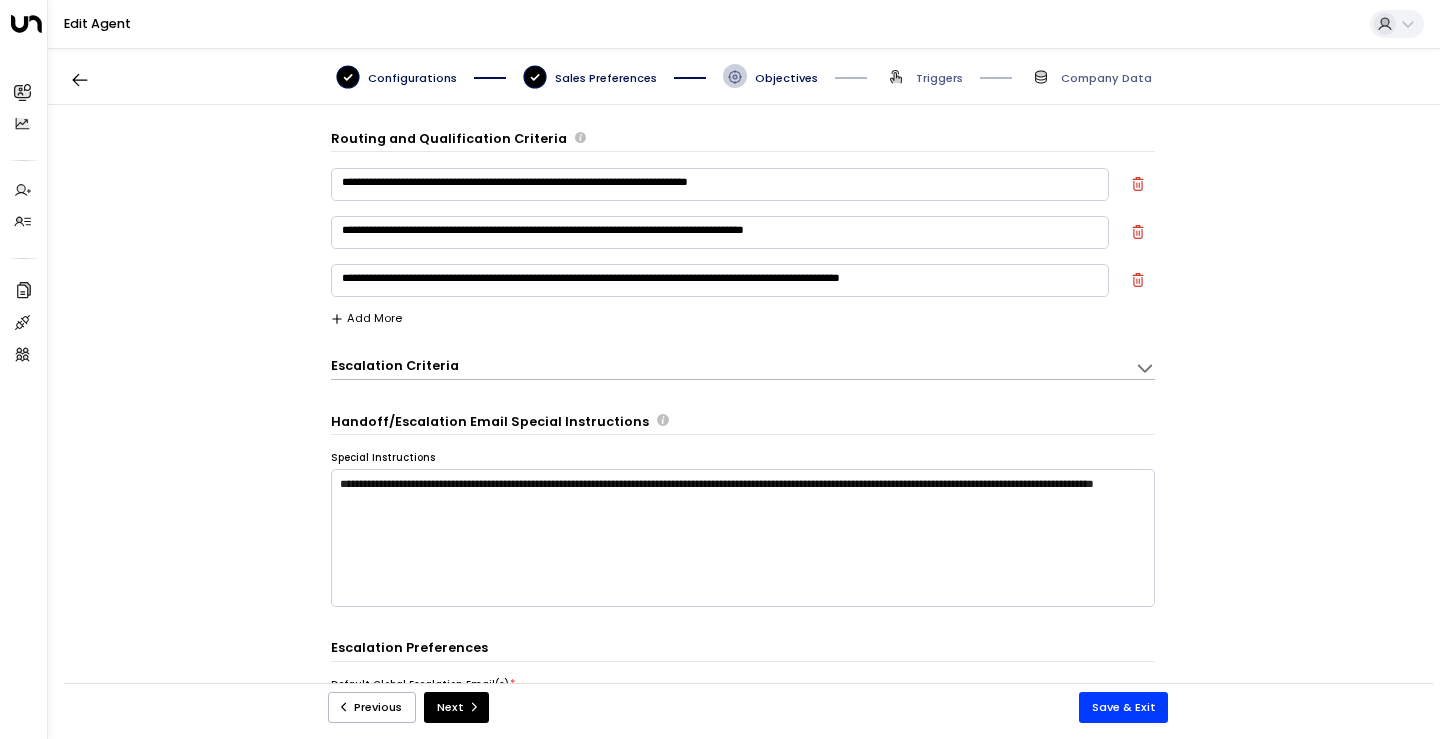 scroll, scrollTop: 0, scrollLeft: 0, axis: both 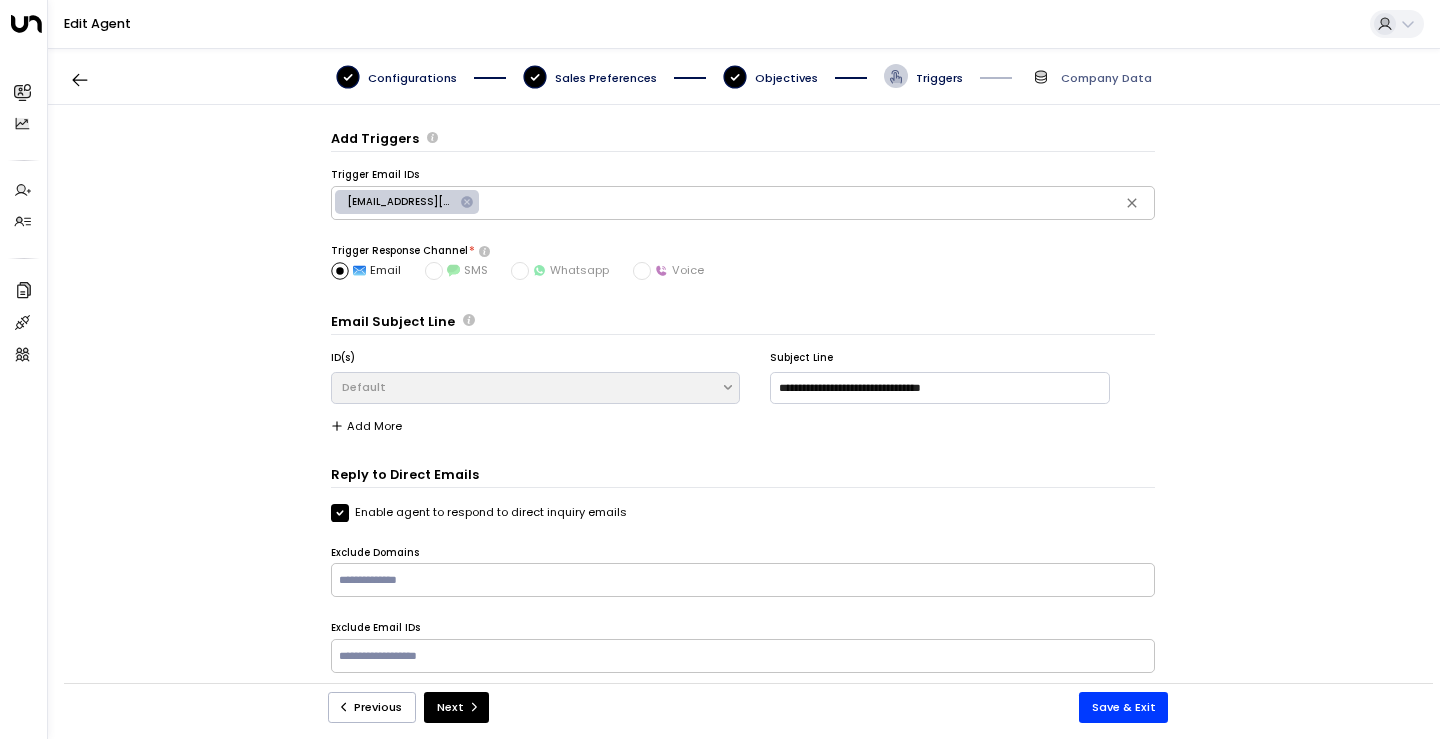 click 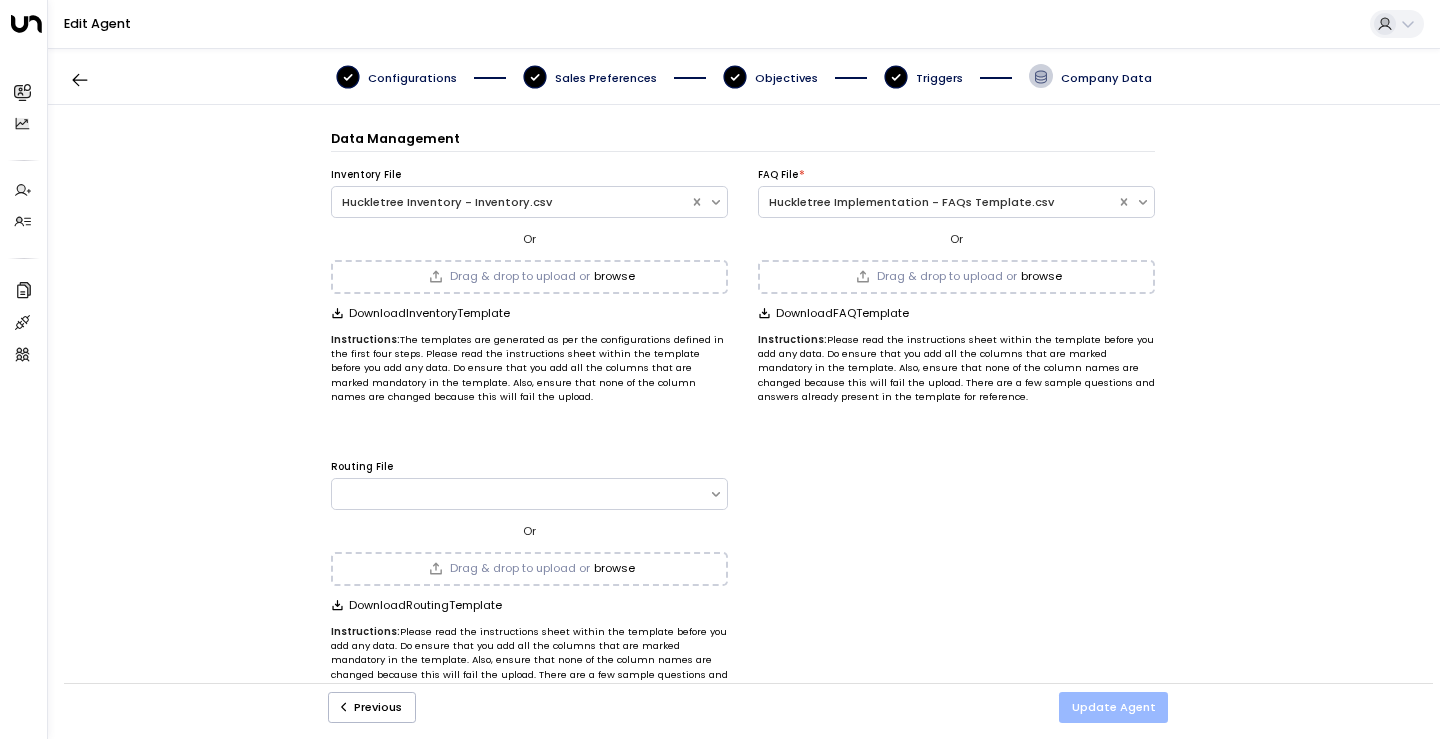 click on "Update Agent" at bounding box center (1114, 707) 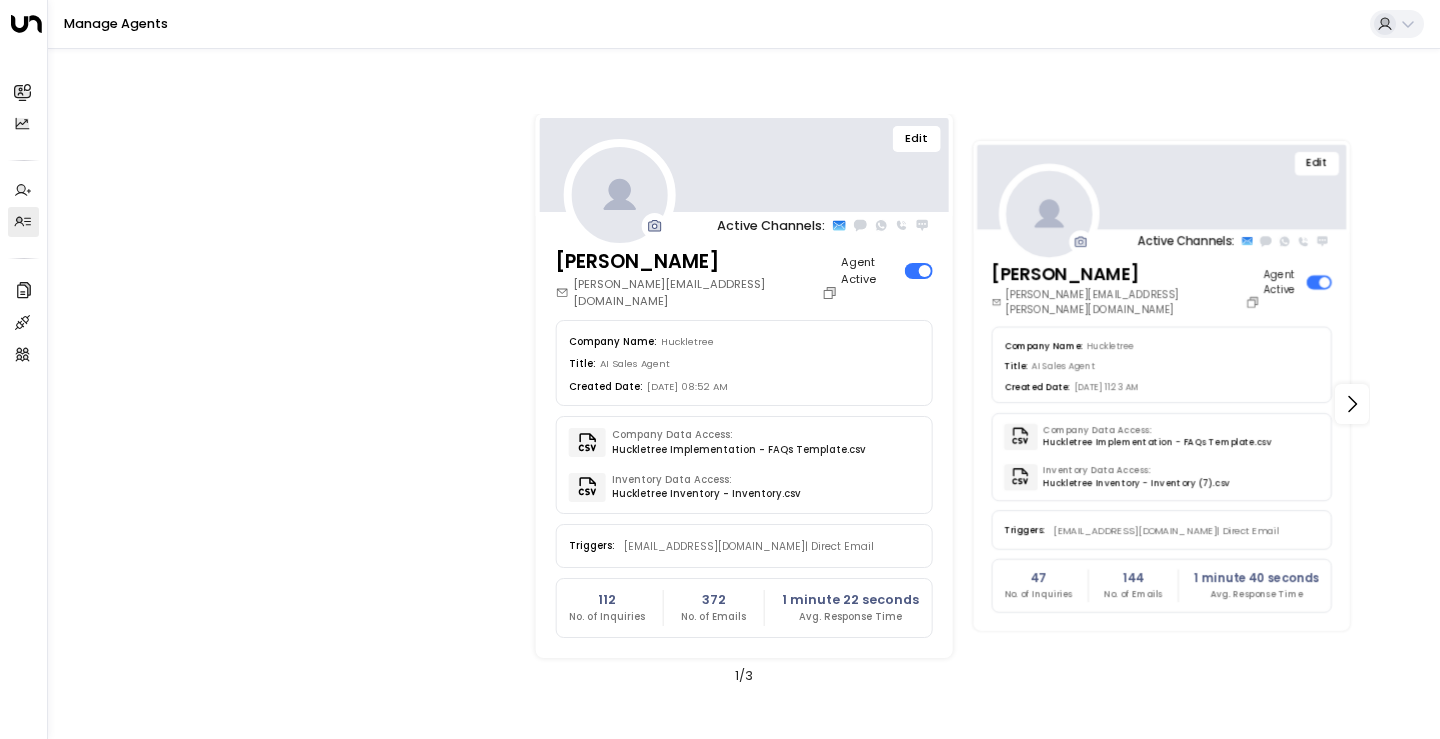 click on "Edit" at bounding box center [1317, 163] 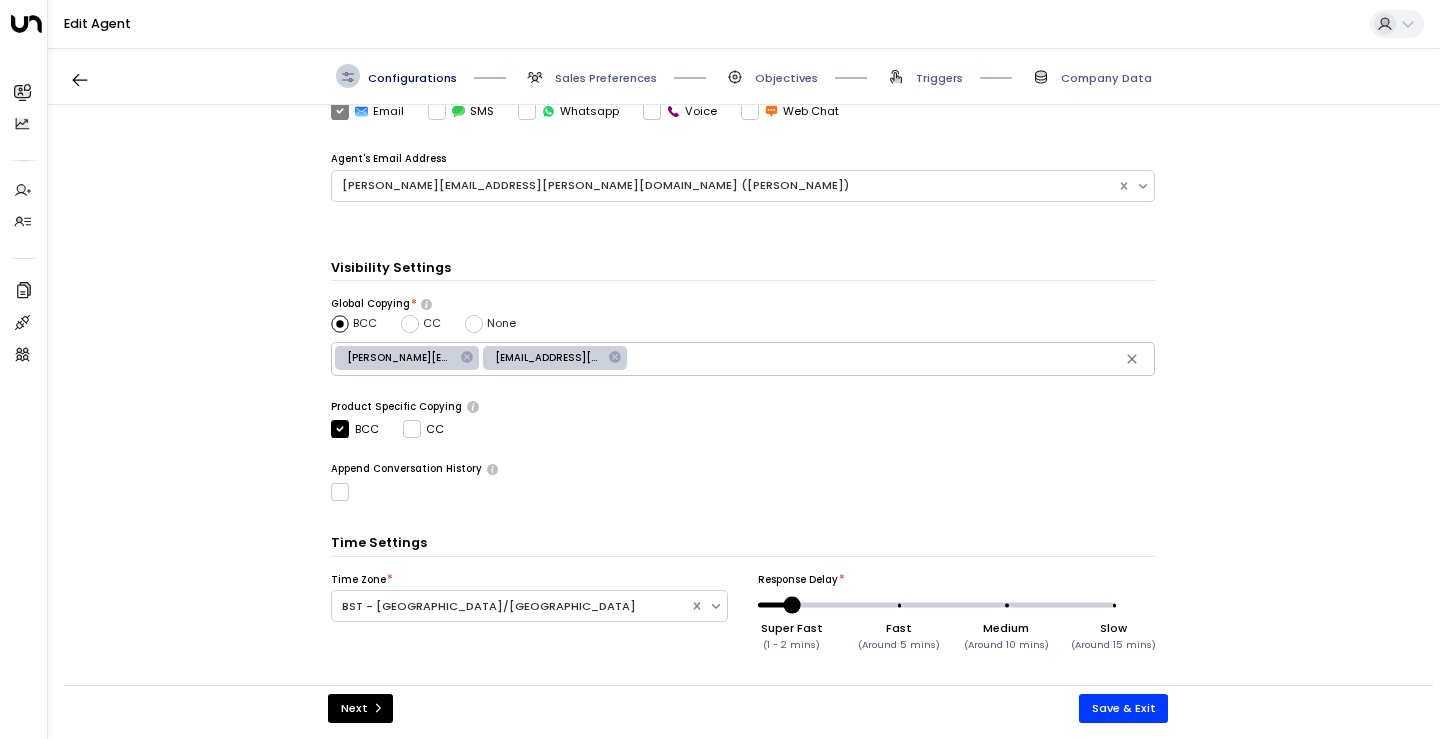 scroll, scrollTop: 533, scrollLeft: 0, axis: vertical 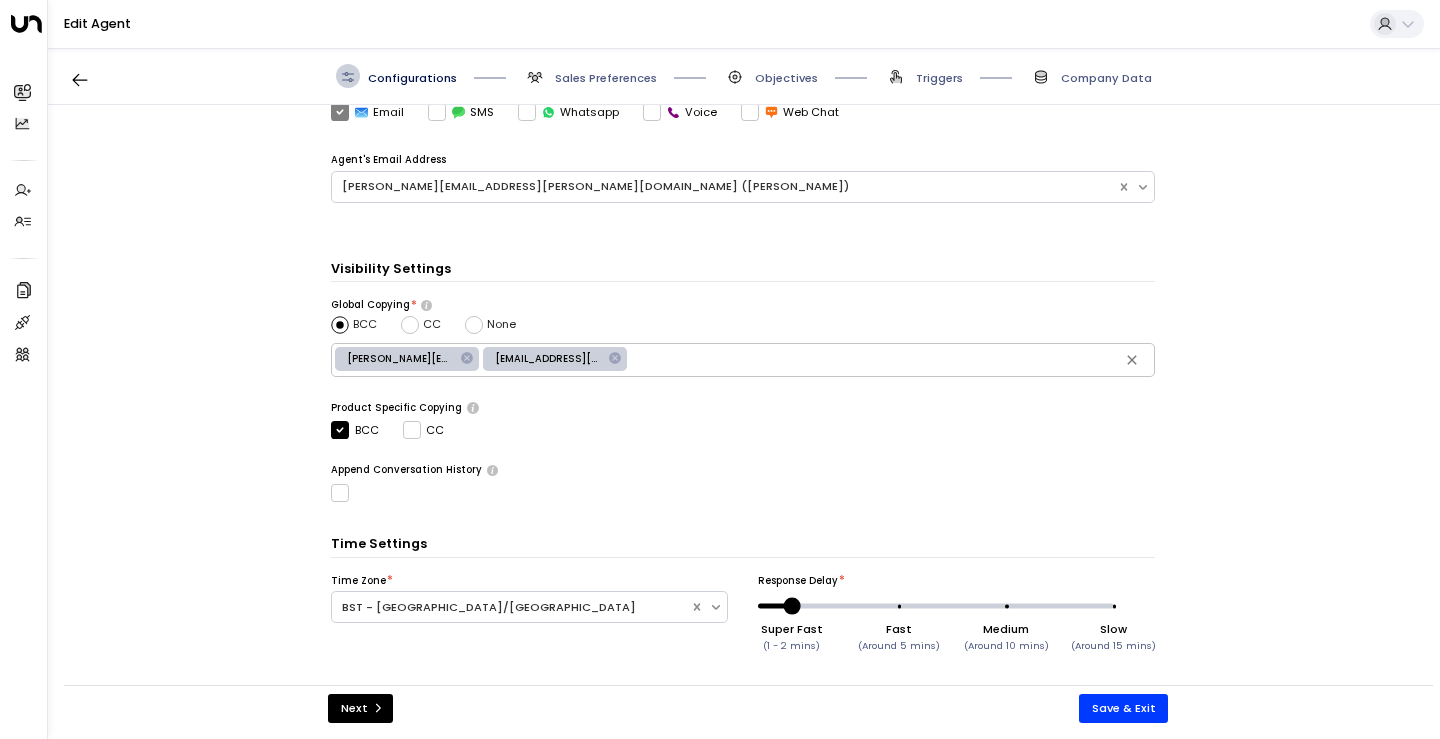 click at bounding box center [891, 360] 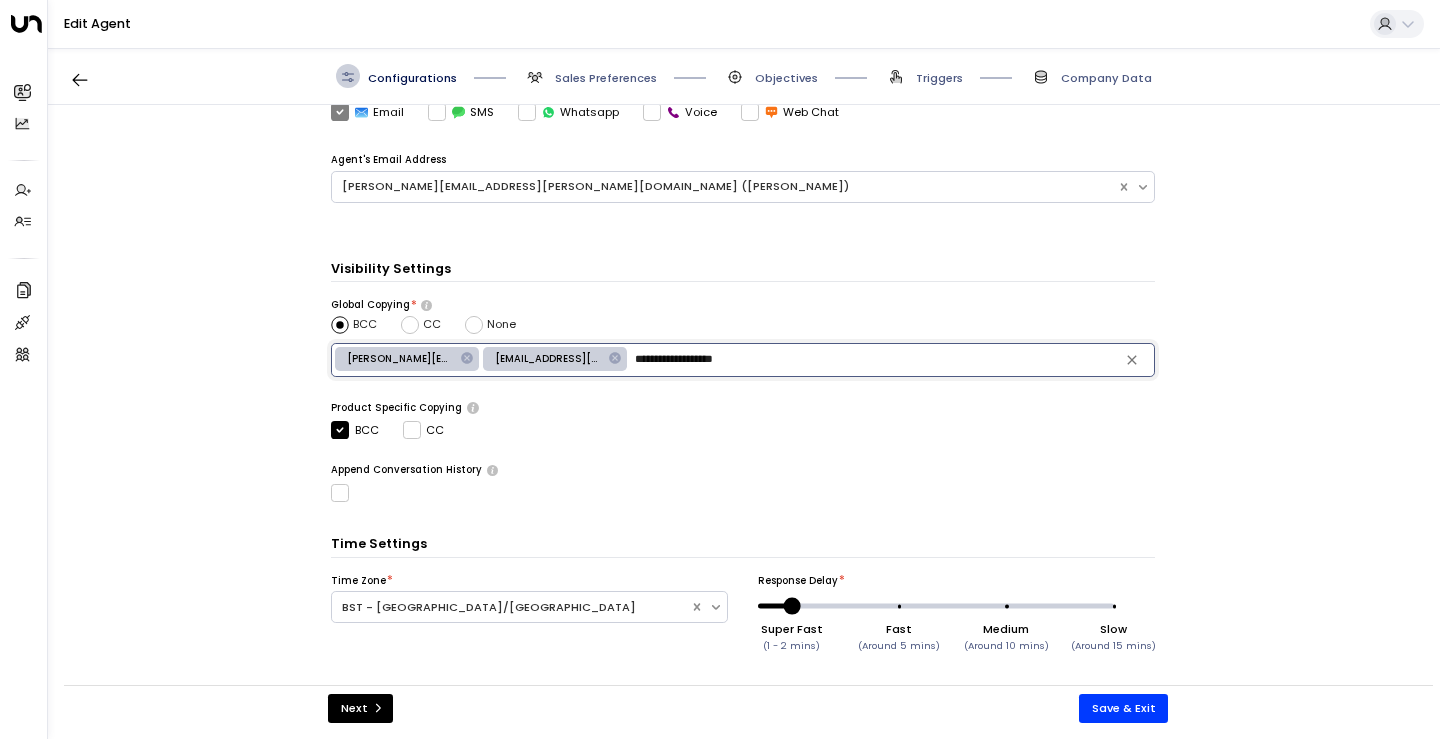 type on "**********" 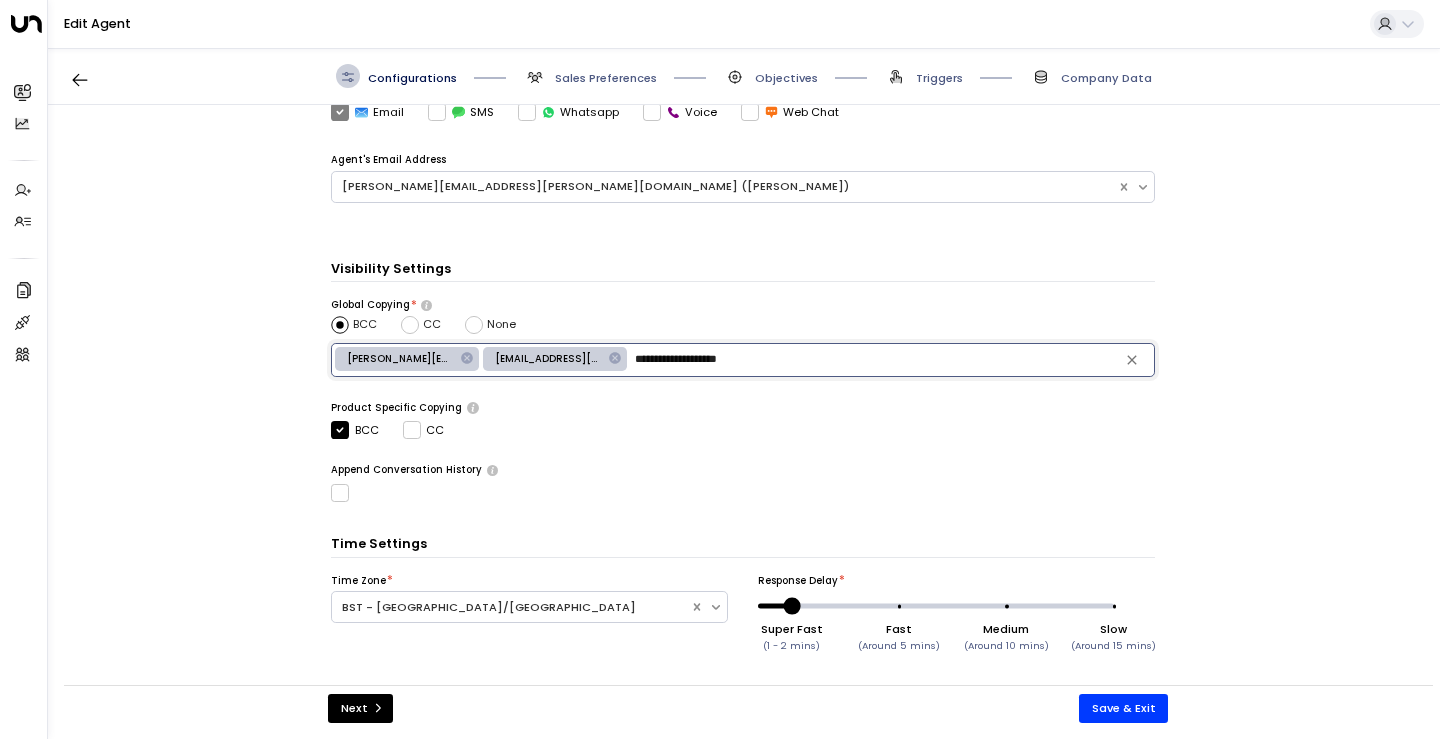 type 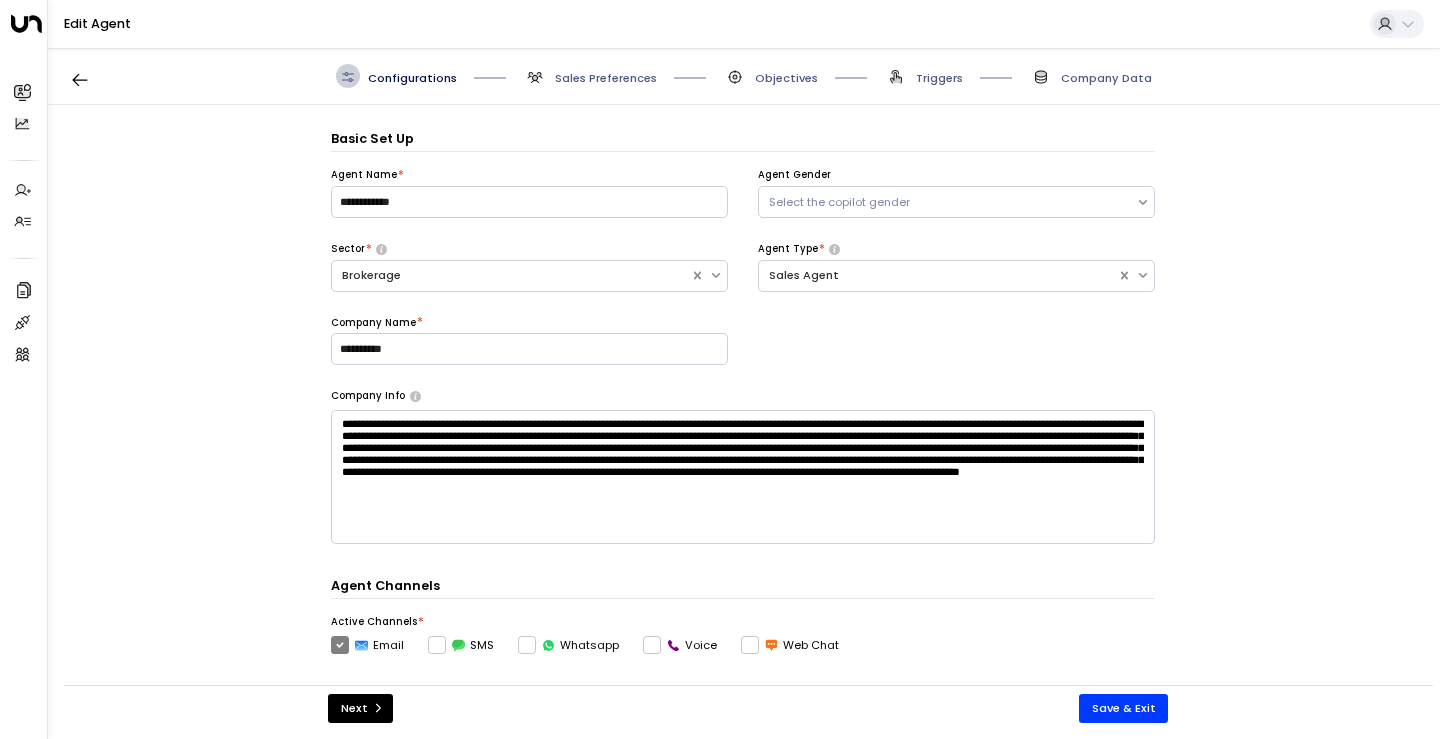 scroll, scrollTop: 0, scrollLeft: 0, axis: both 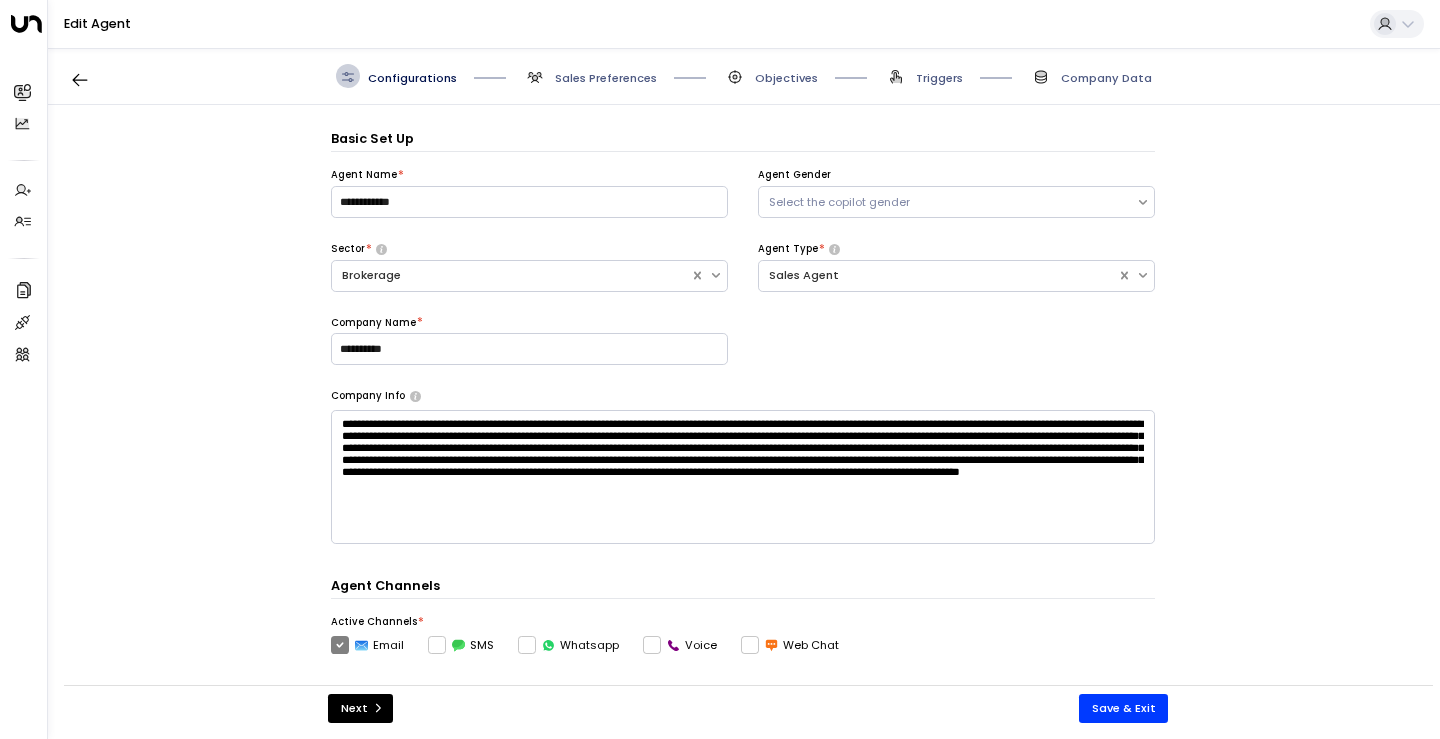 click on "Sales Preferences" at bounding box center [606, 78] 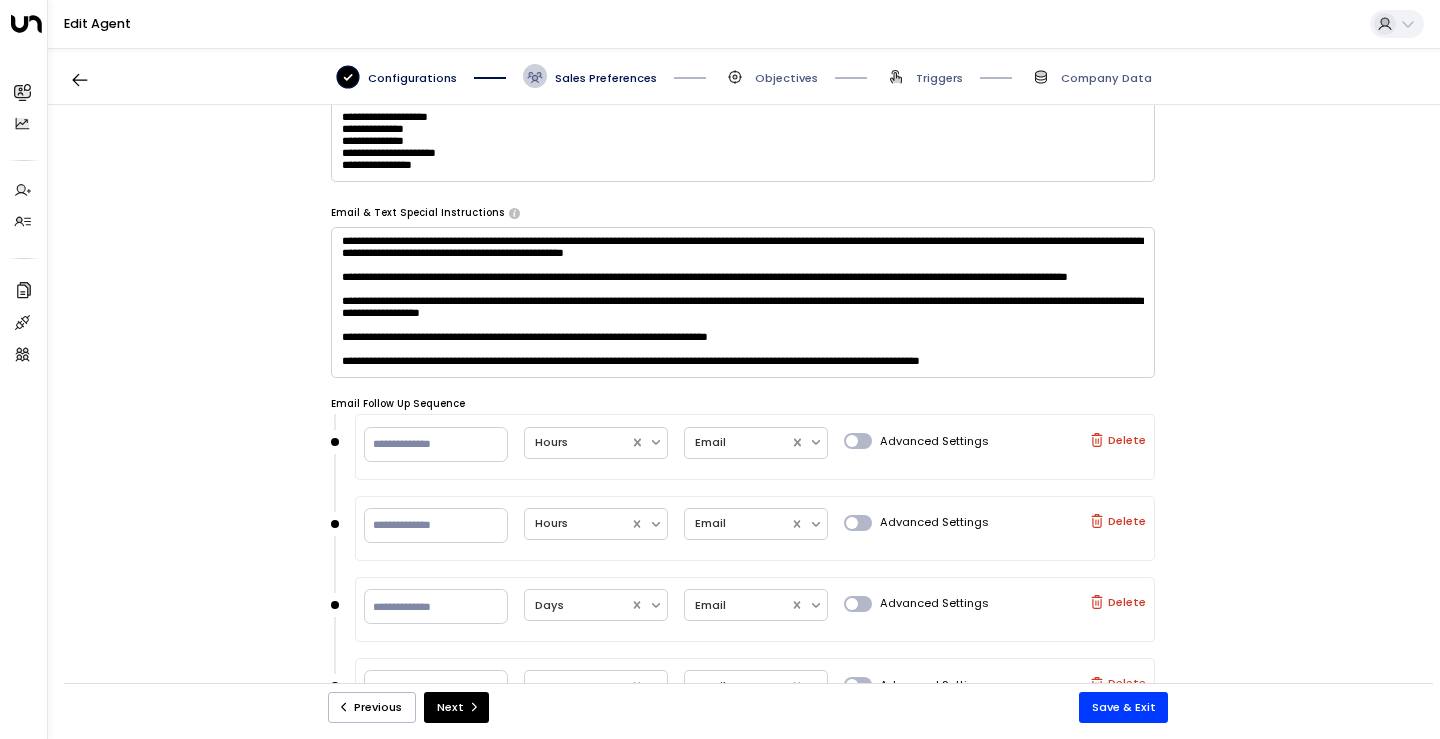 scroll, scrollTop: 154, scrollLeft: 0, axis: vertical 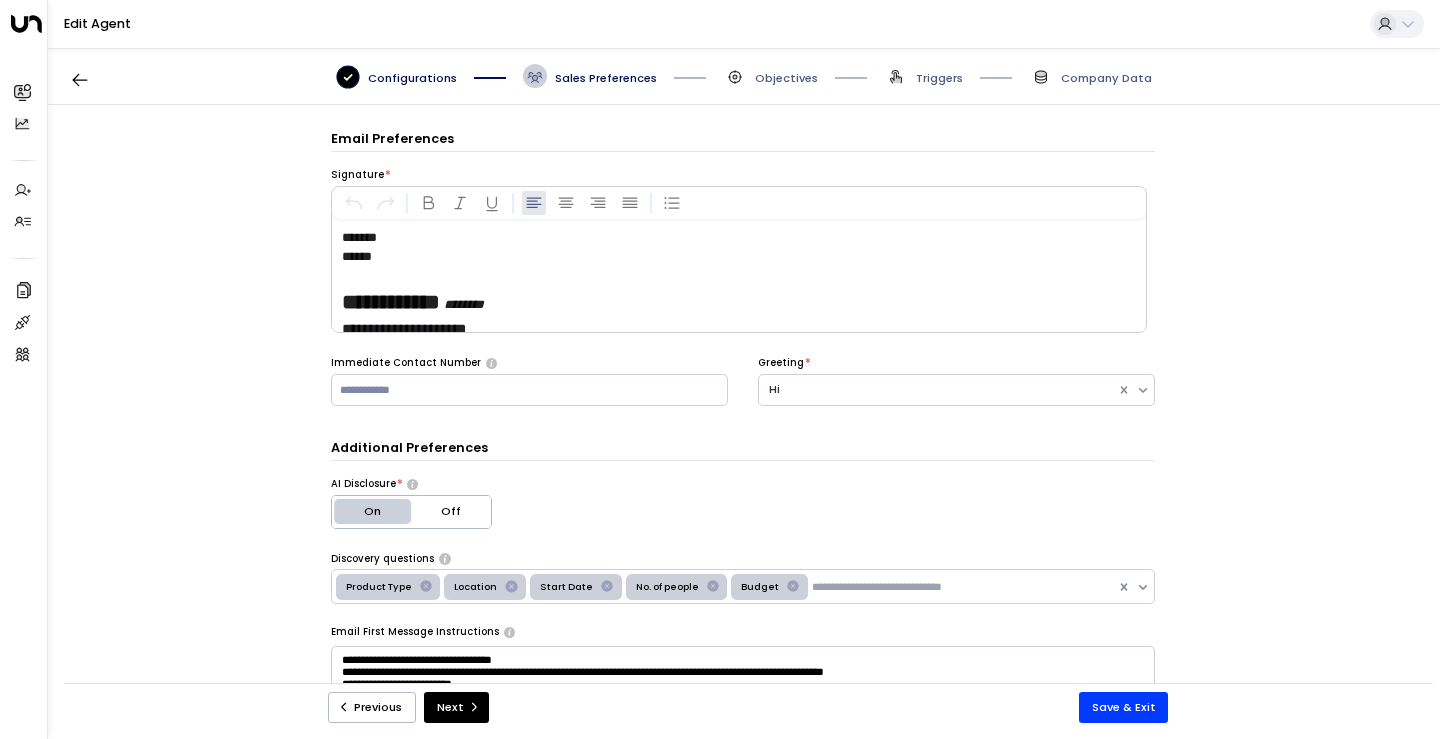 click on "Objectives" at bounding box center [786, 78] 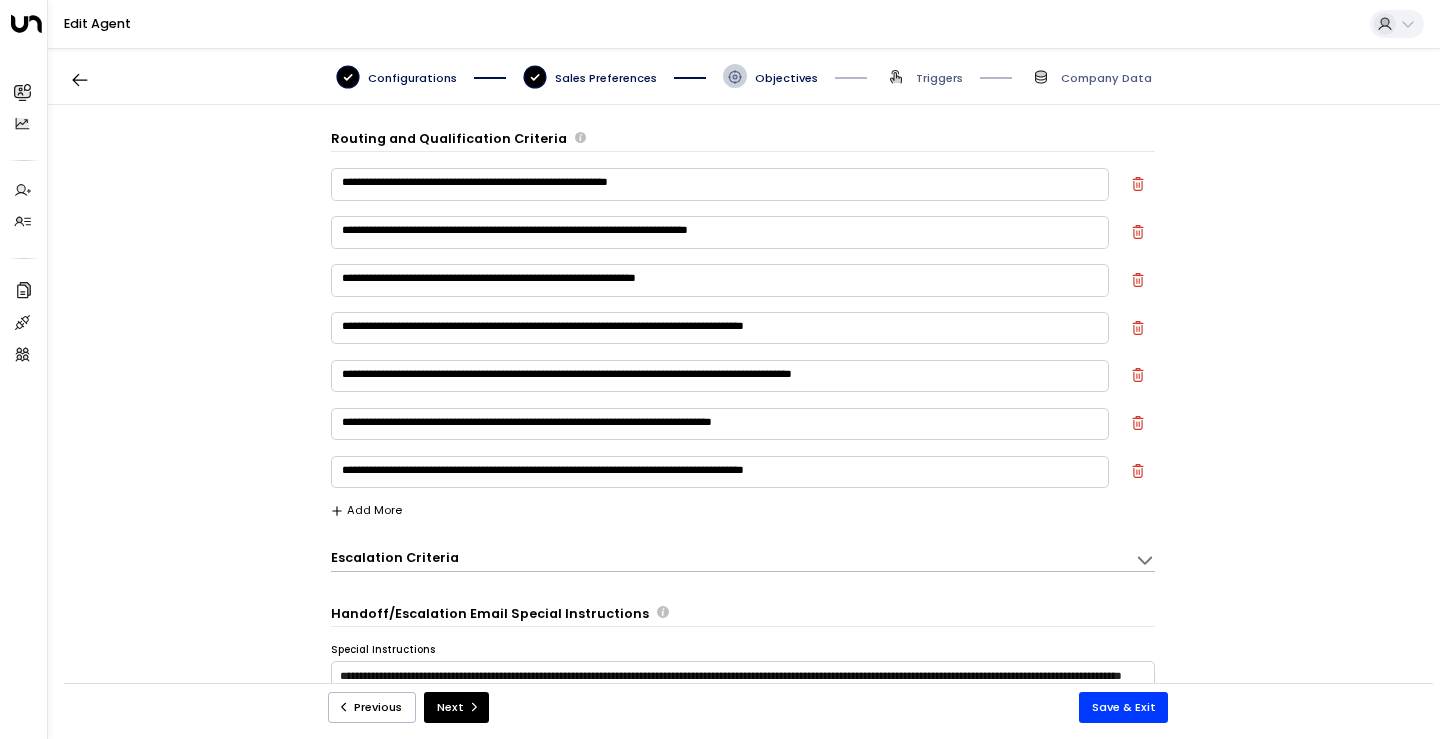 scroll, scrollTop: 24, scrollLeft: 0, axis: vertical 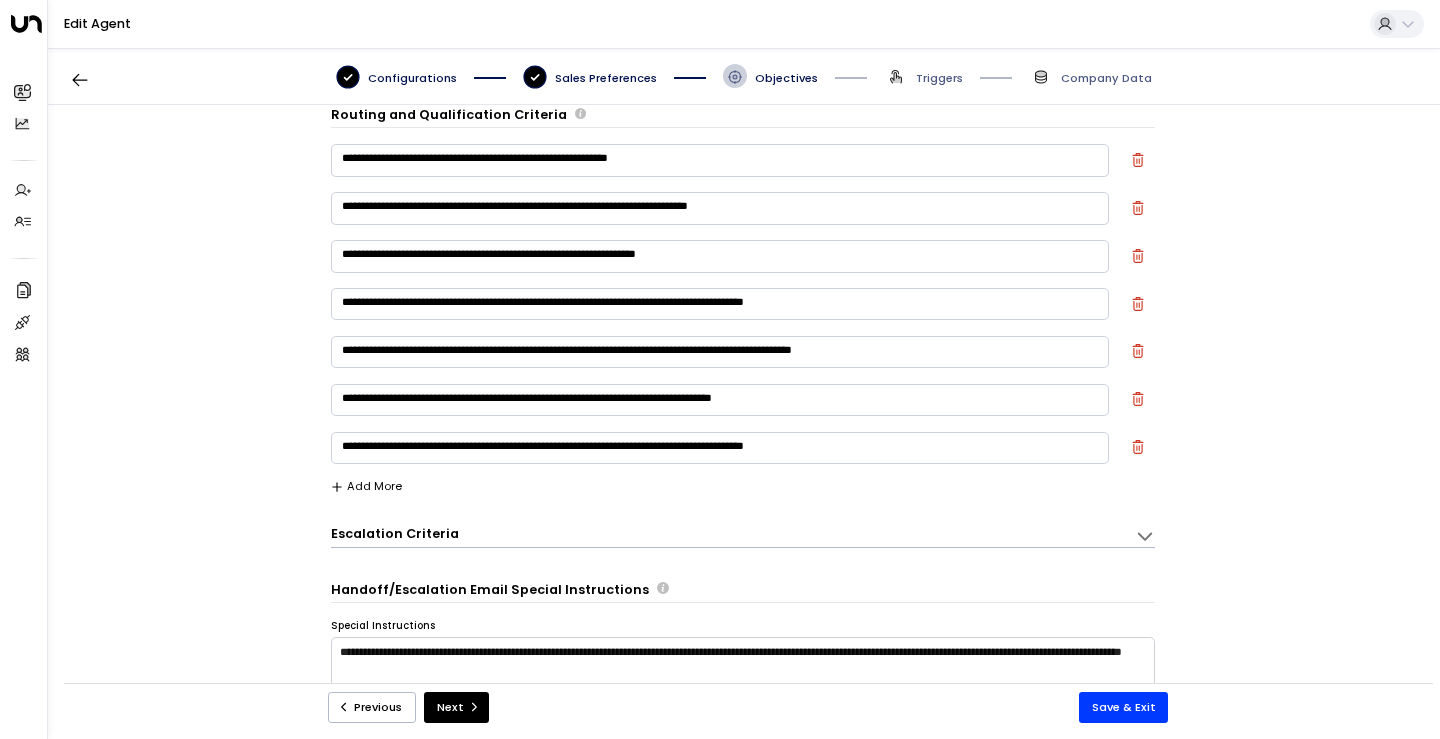 click on "**********" at bounding box center (720, 256) 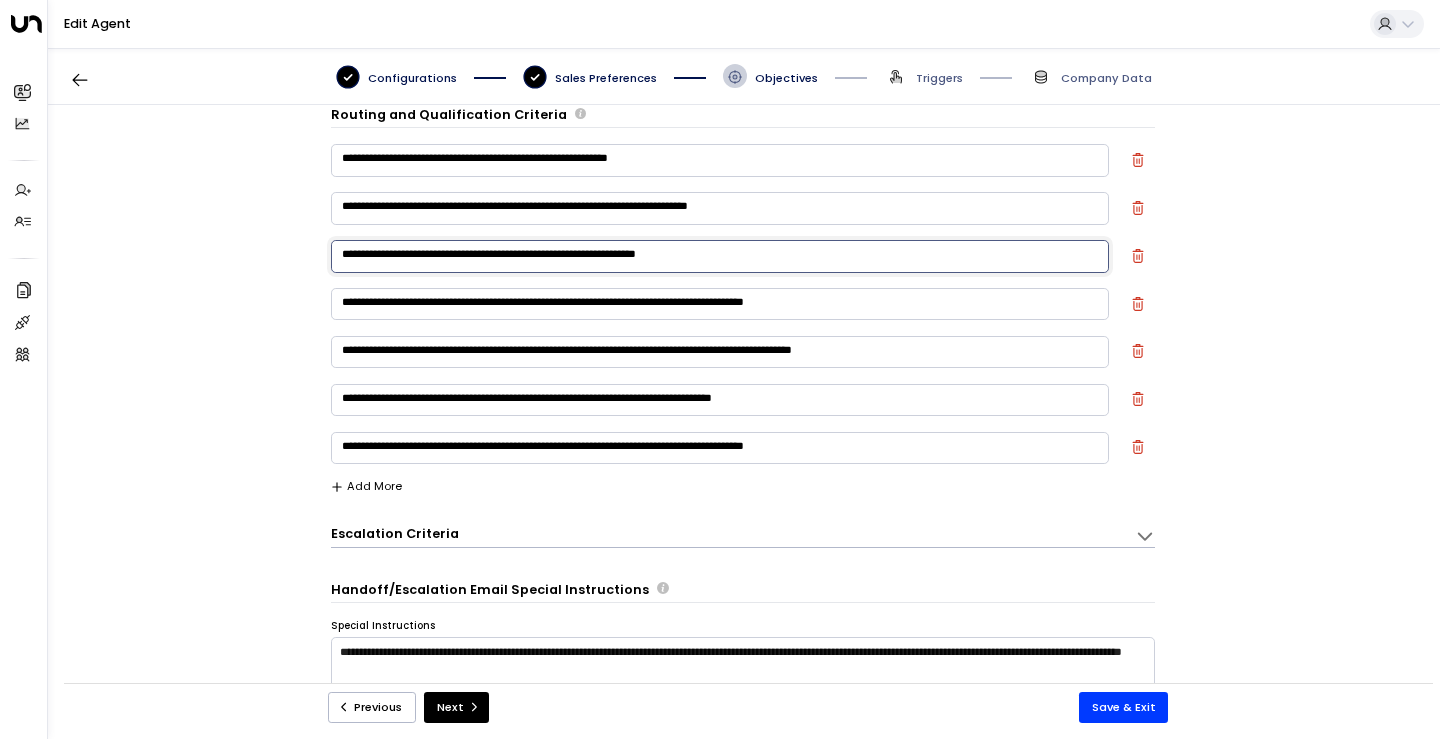 drag, startPoint x: 429, startPoint y: 252, endPoint x: 415, endPoint y: 254, distance: 14.142136 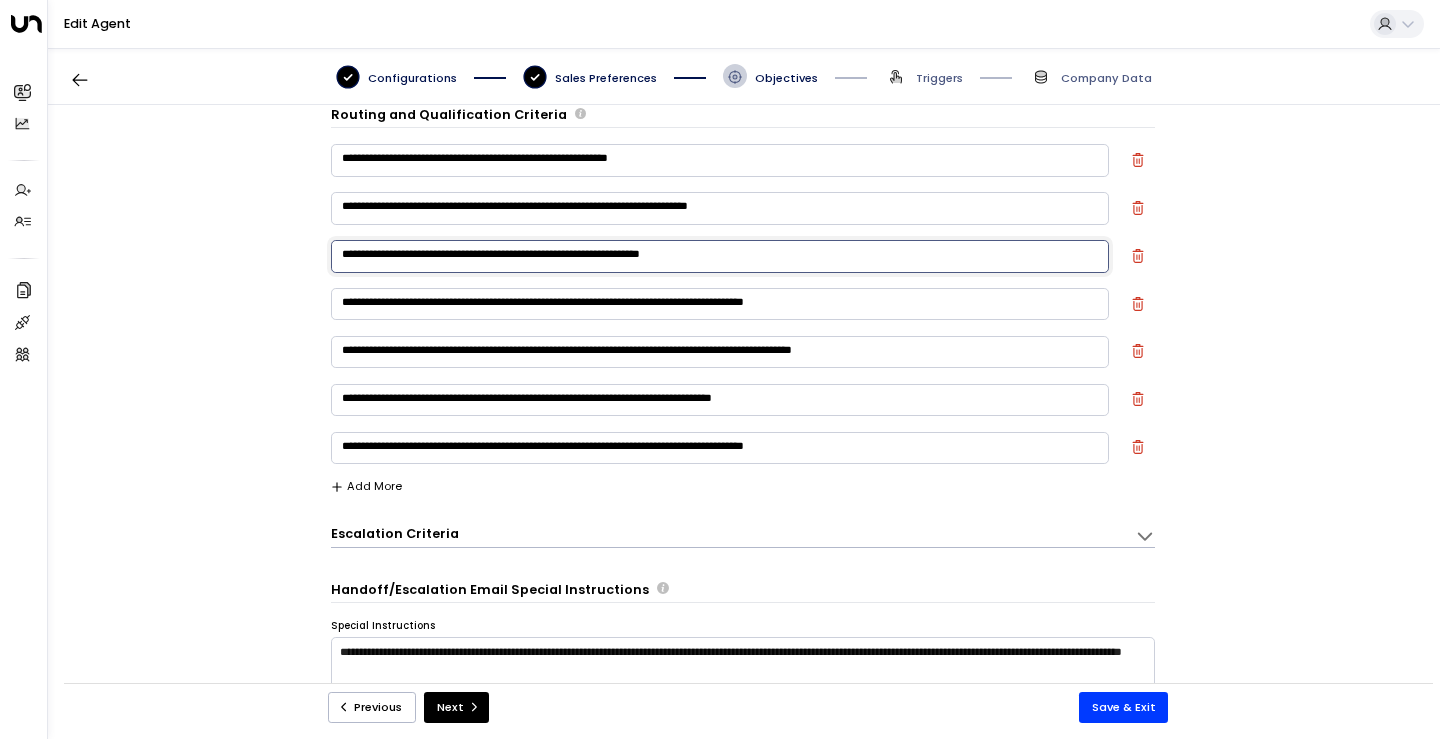 click on "**********" at bounding box center (720, 256) 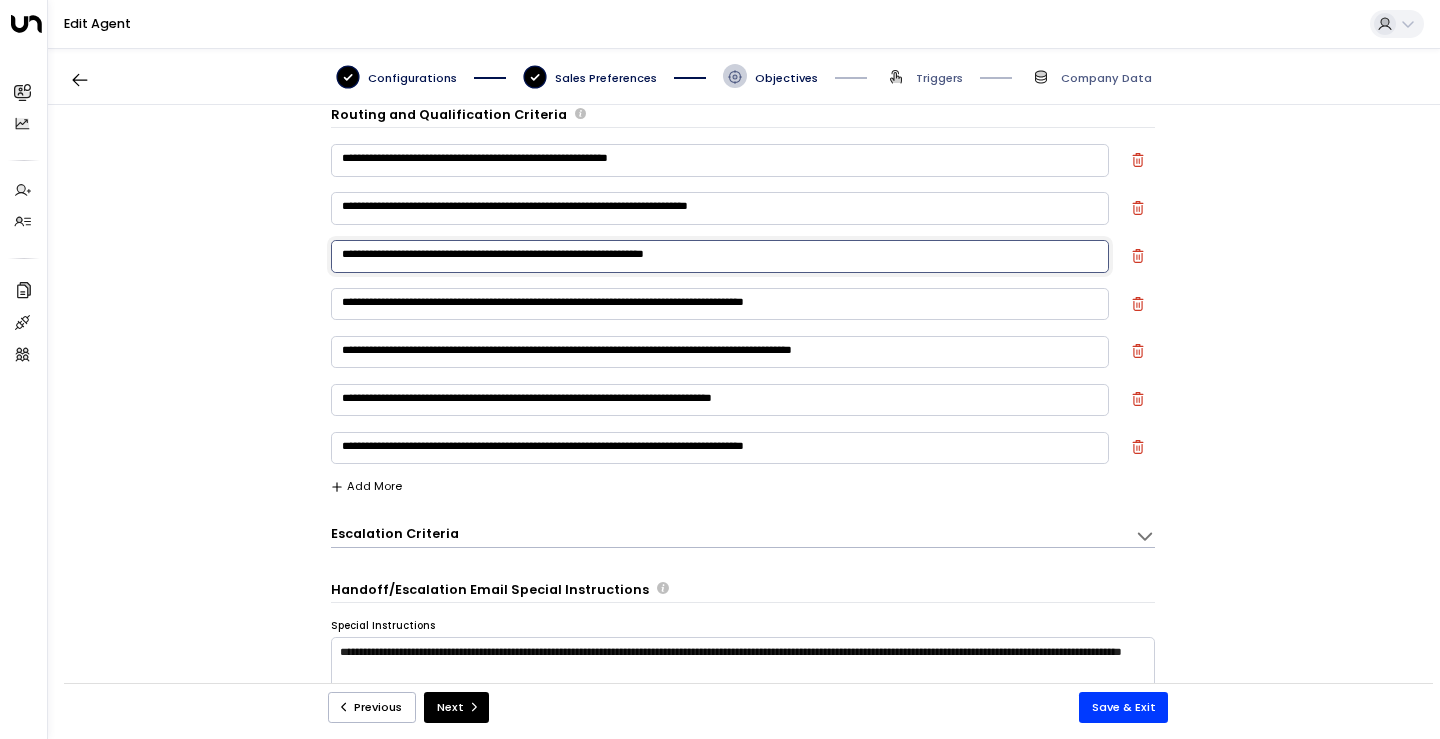 type on "**********" 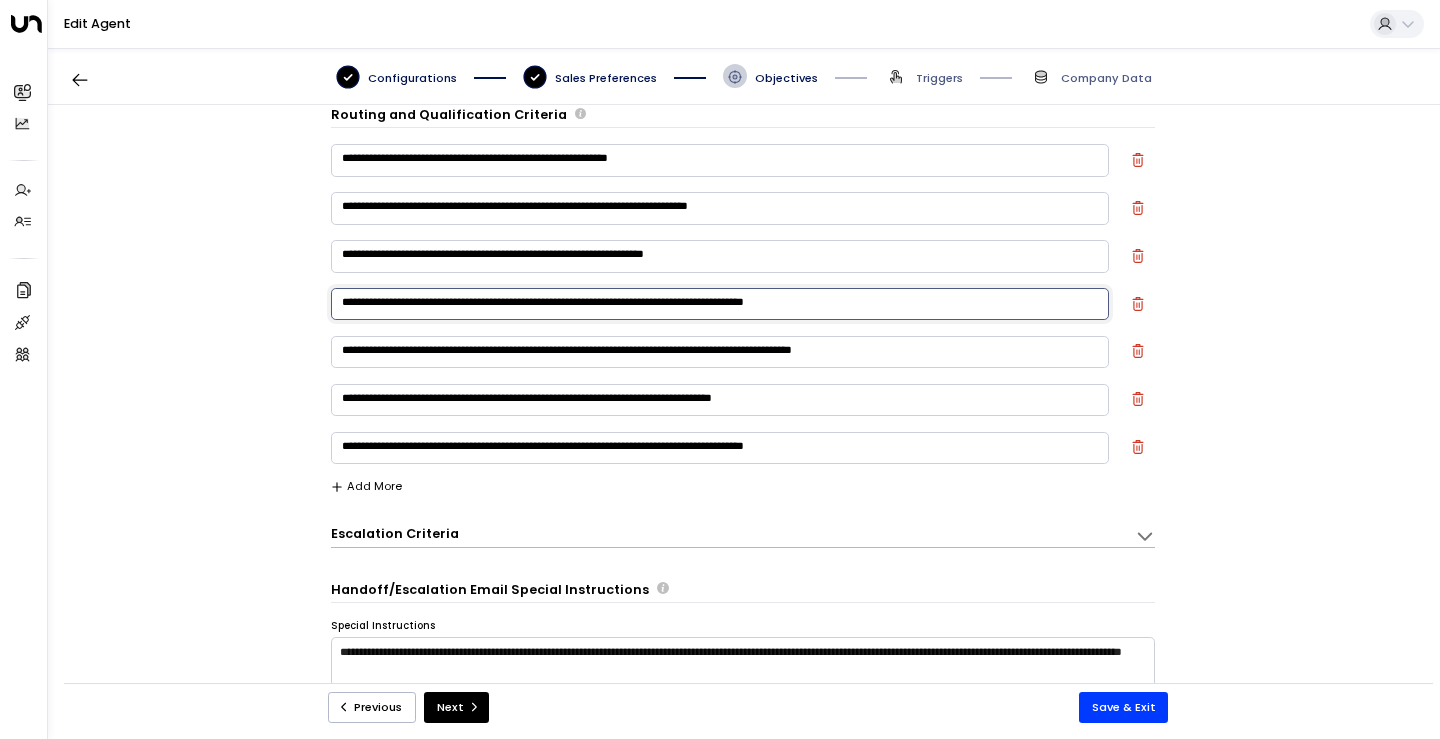 drag, startPoint x: 432, startPoint y: 308, endPoint x: 420, endPoint y: 307, distance: 12.0415945 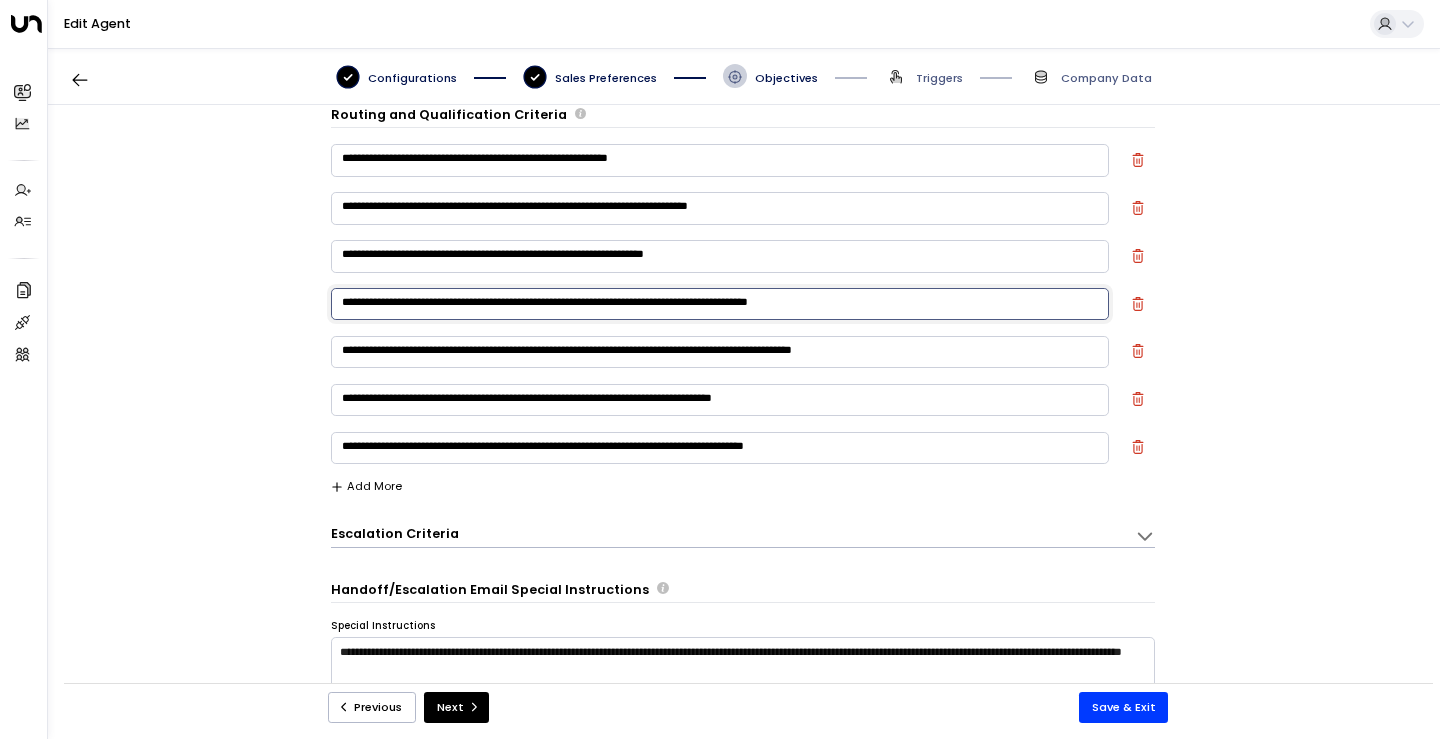 click on "**********" at bounding box center (720, 304) 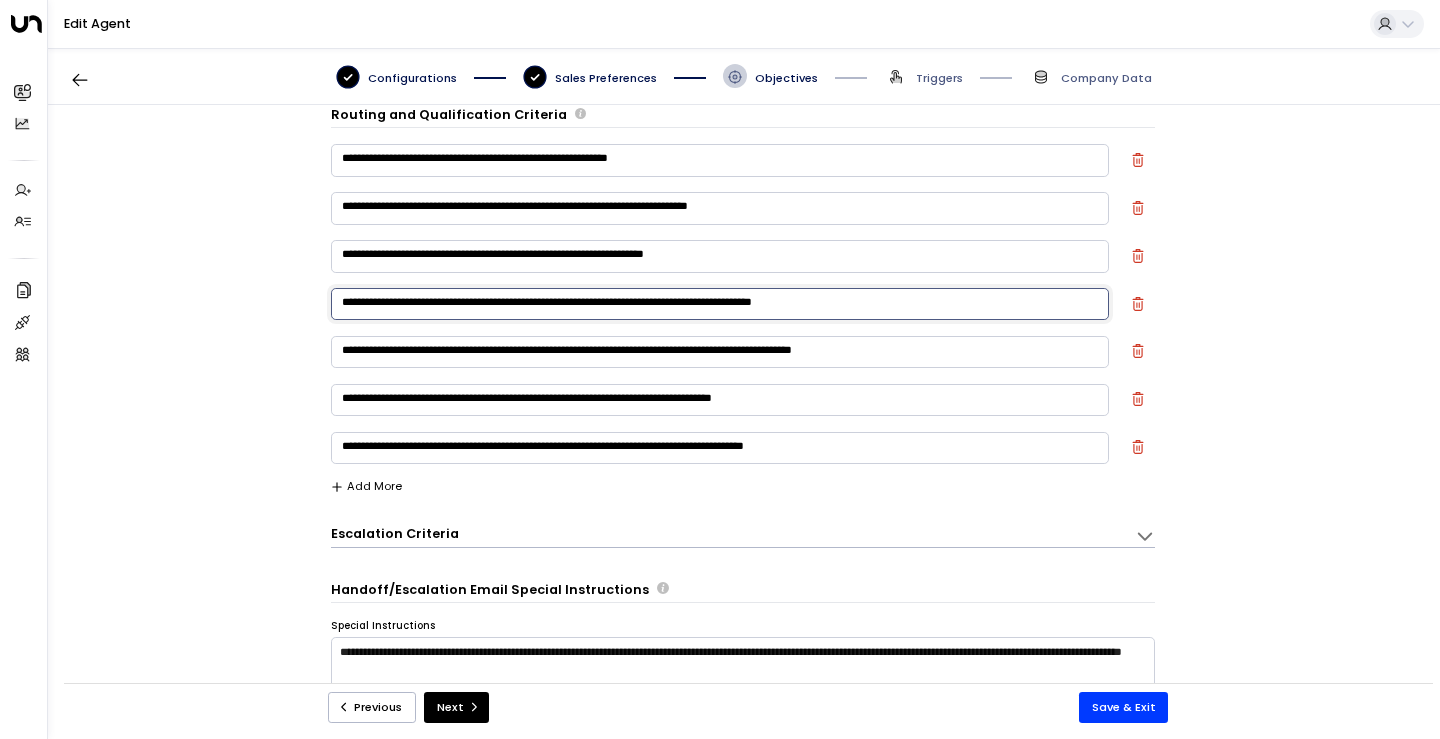 type on "**********" 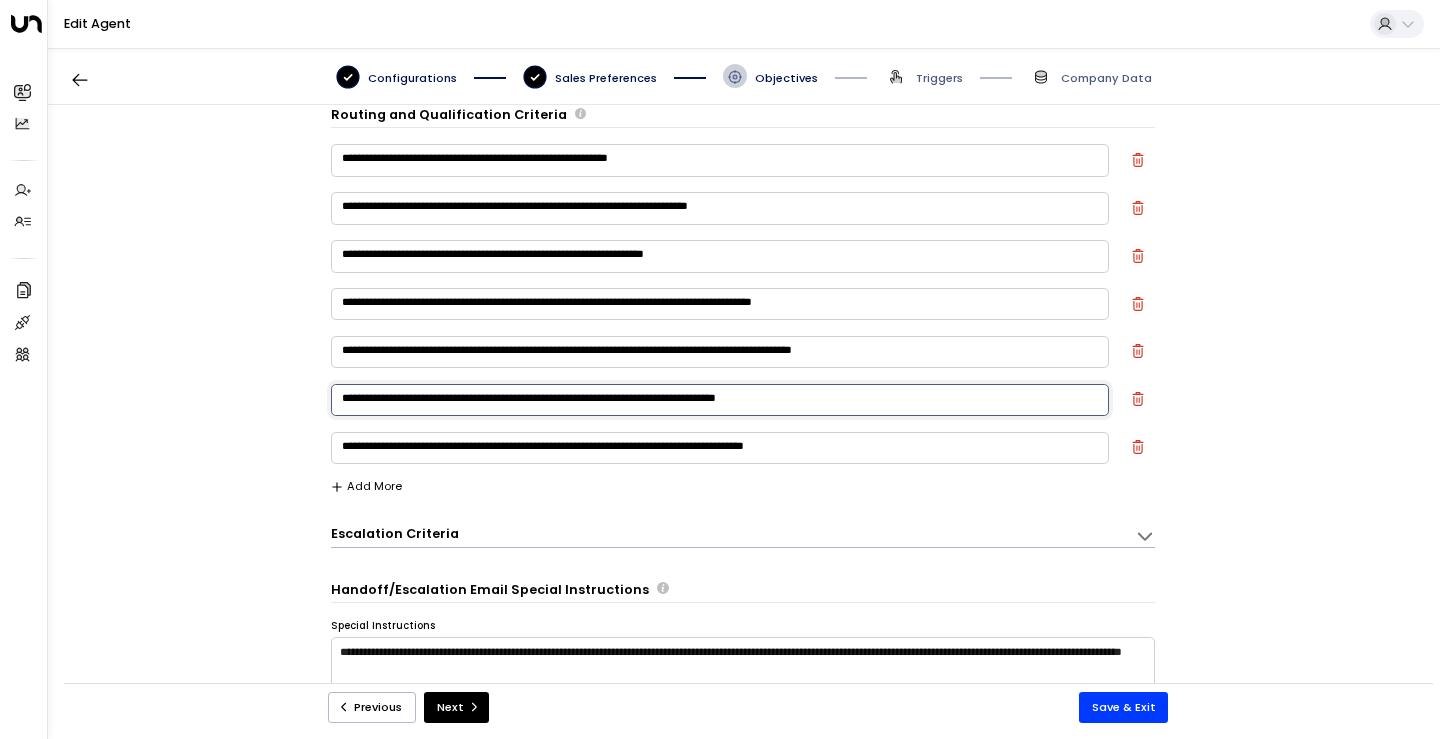 click on "**********" at bounding box center [720, 400] 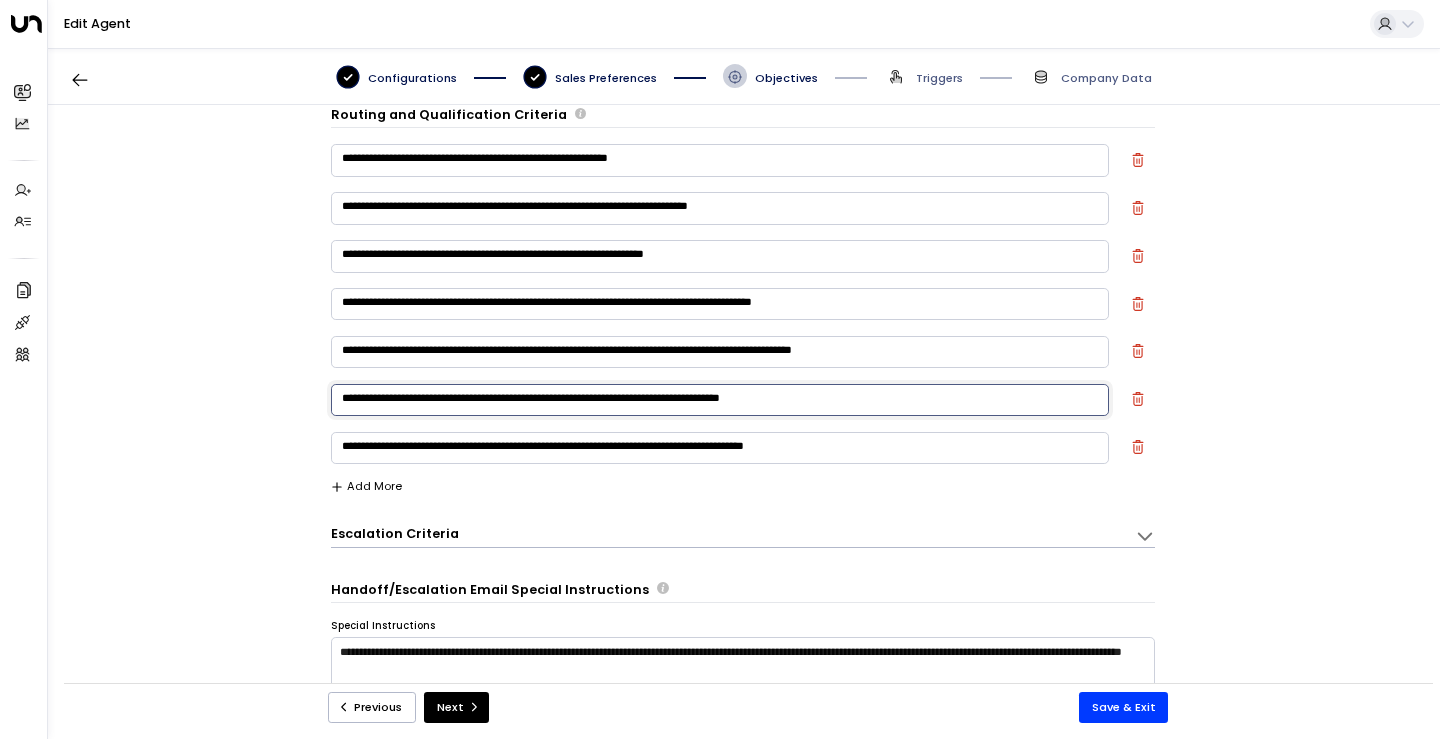 type on "**********" 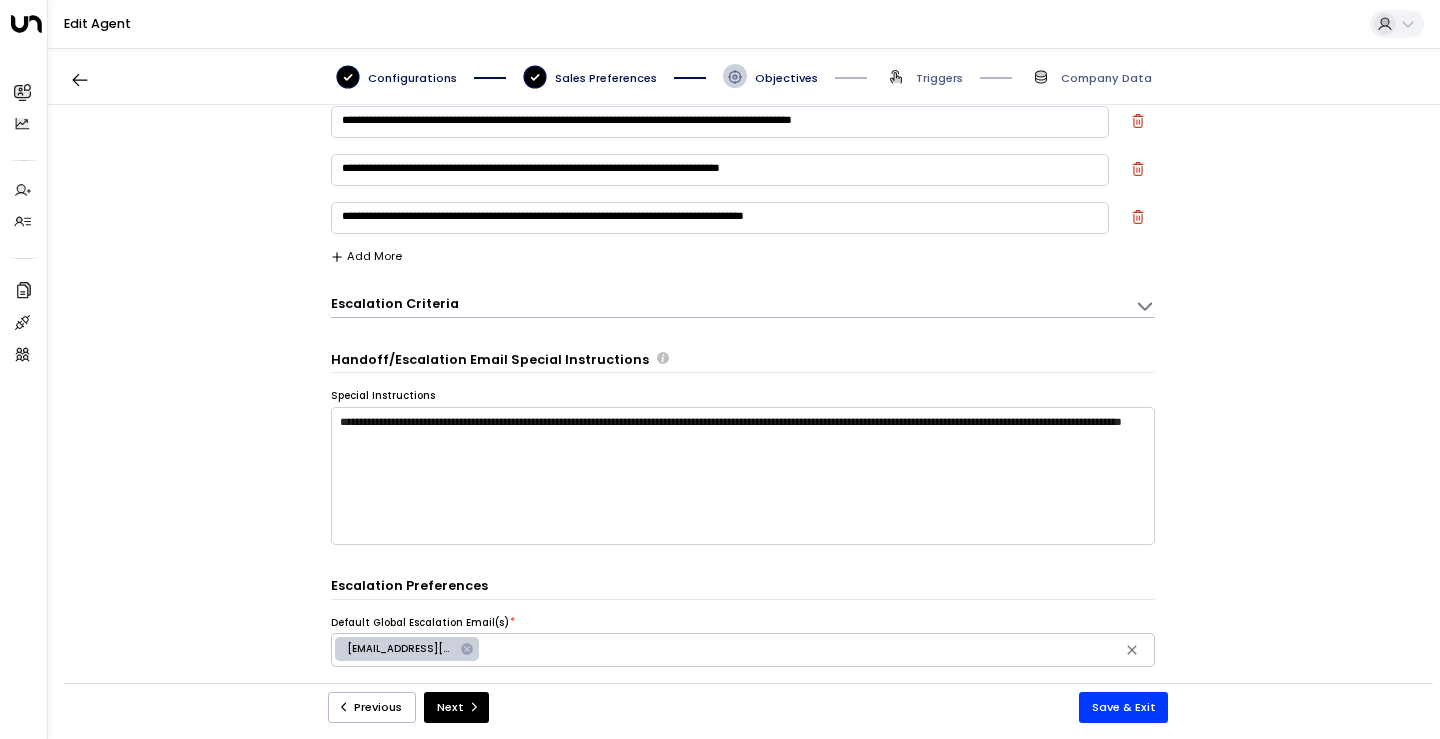 scroll, scrollTop: 279, scrollLeft: 0, axis: vertical 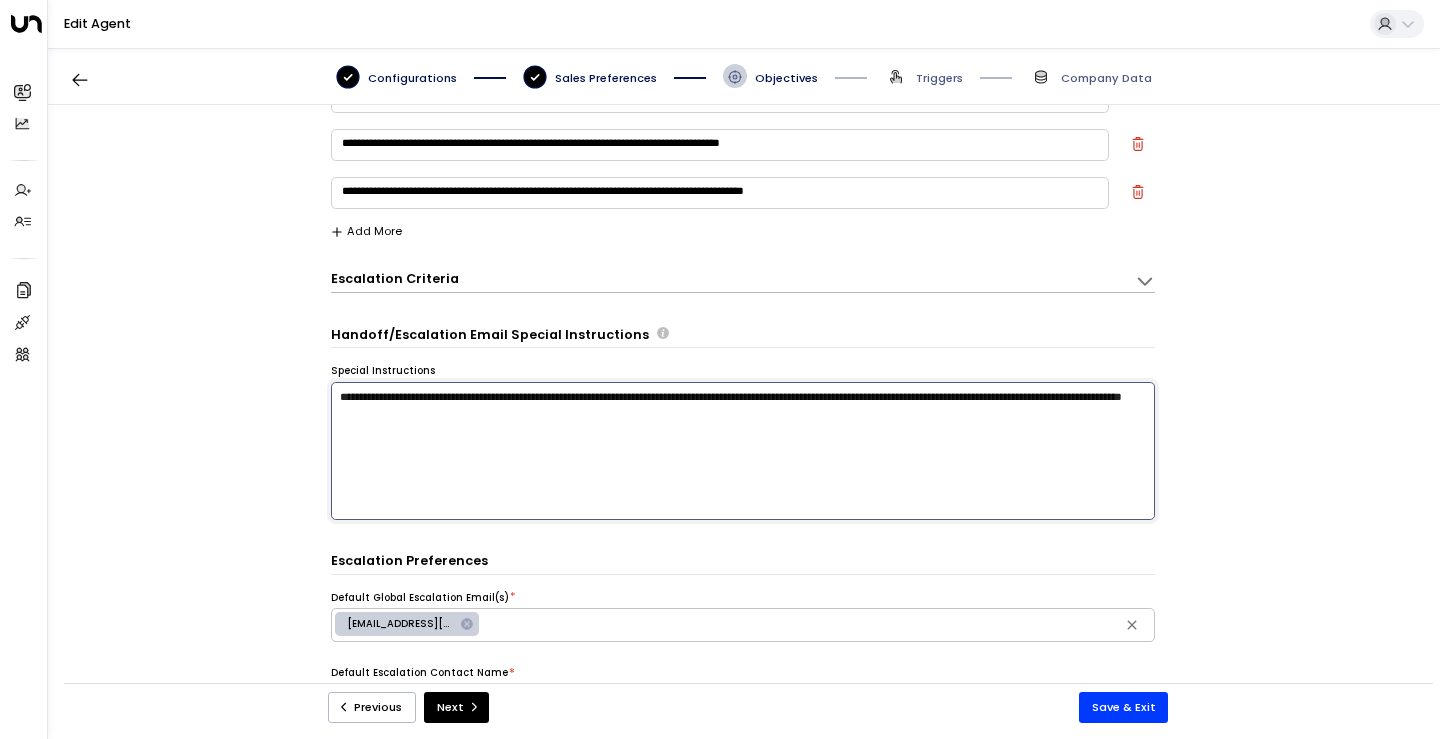 click on "**********" at bounding box center (743, 451) 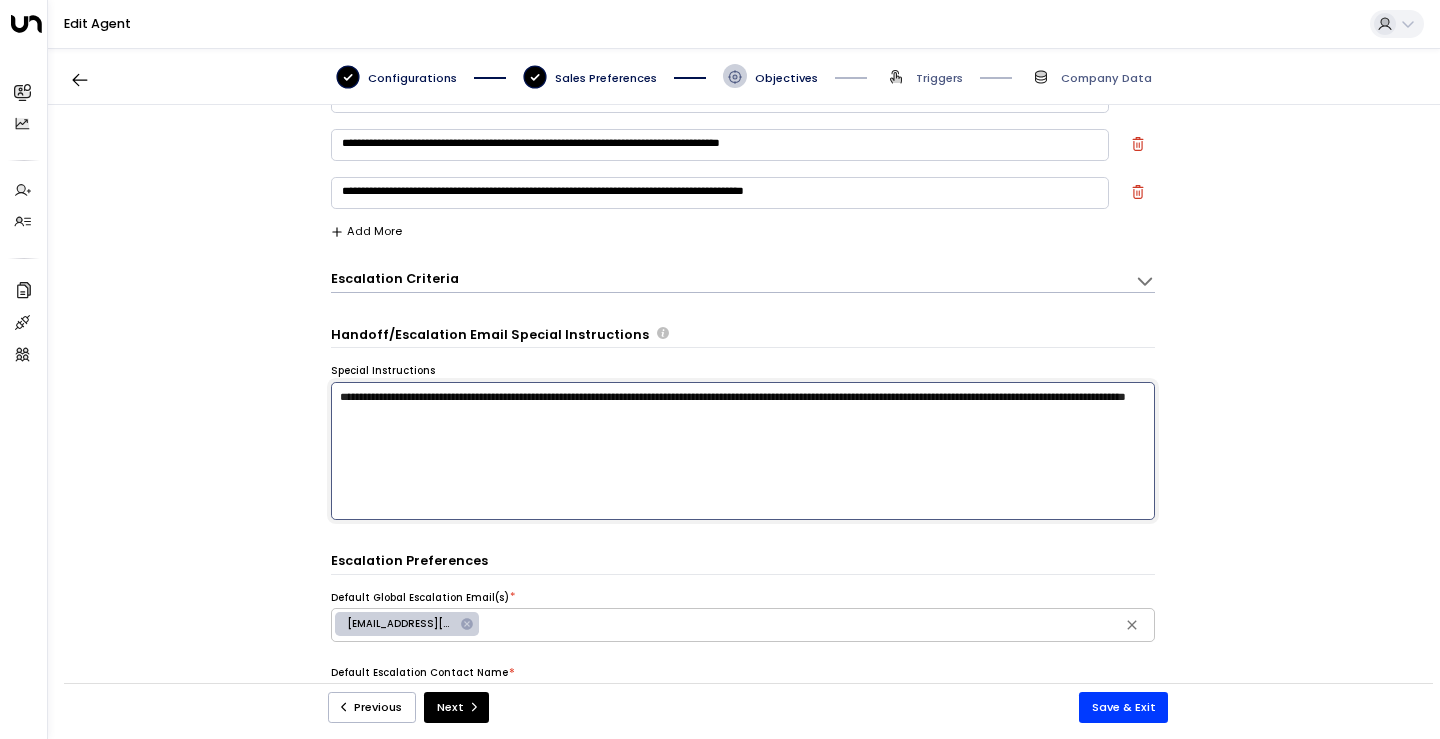 click on "**********" at bounding box center (743, 451) 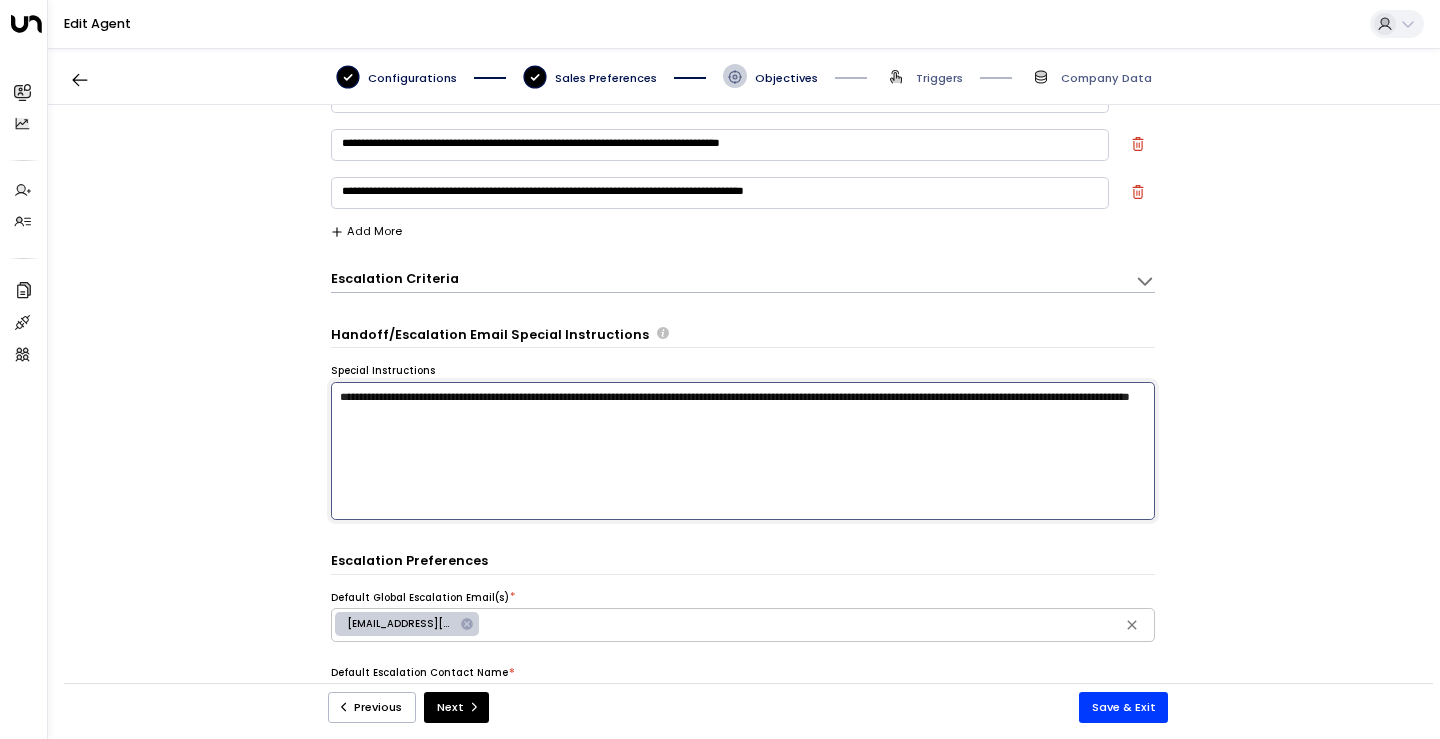 type on "**********" 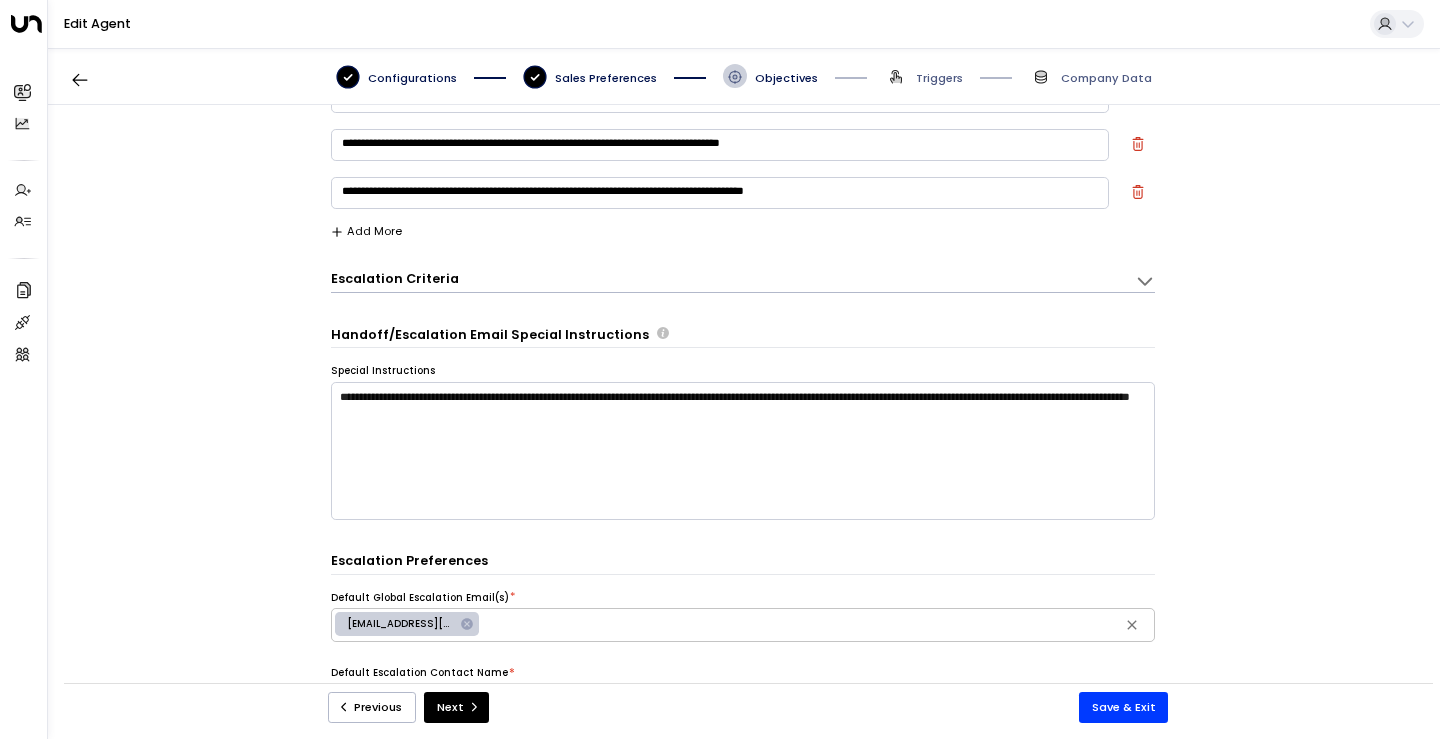 click on "**********" at bounding box center [743, 402] 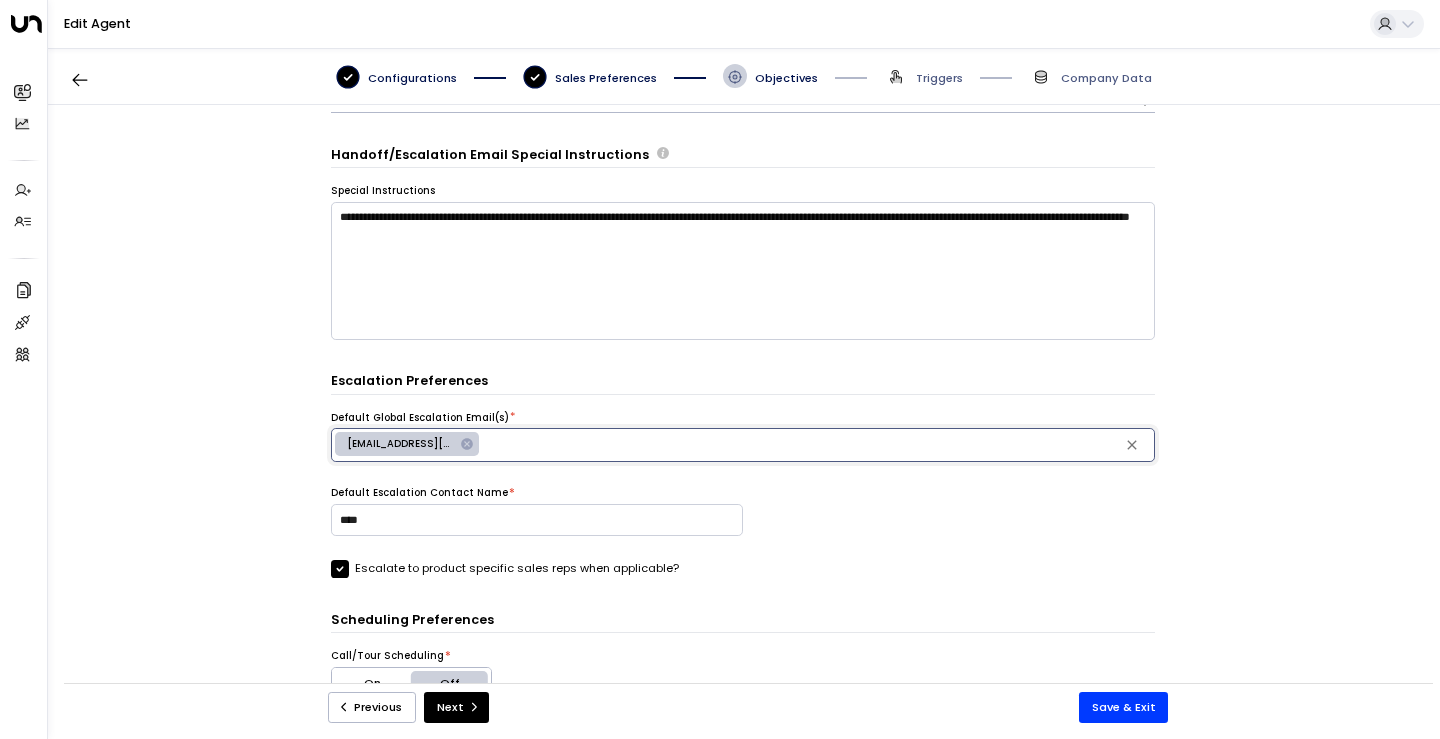 click 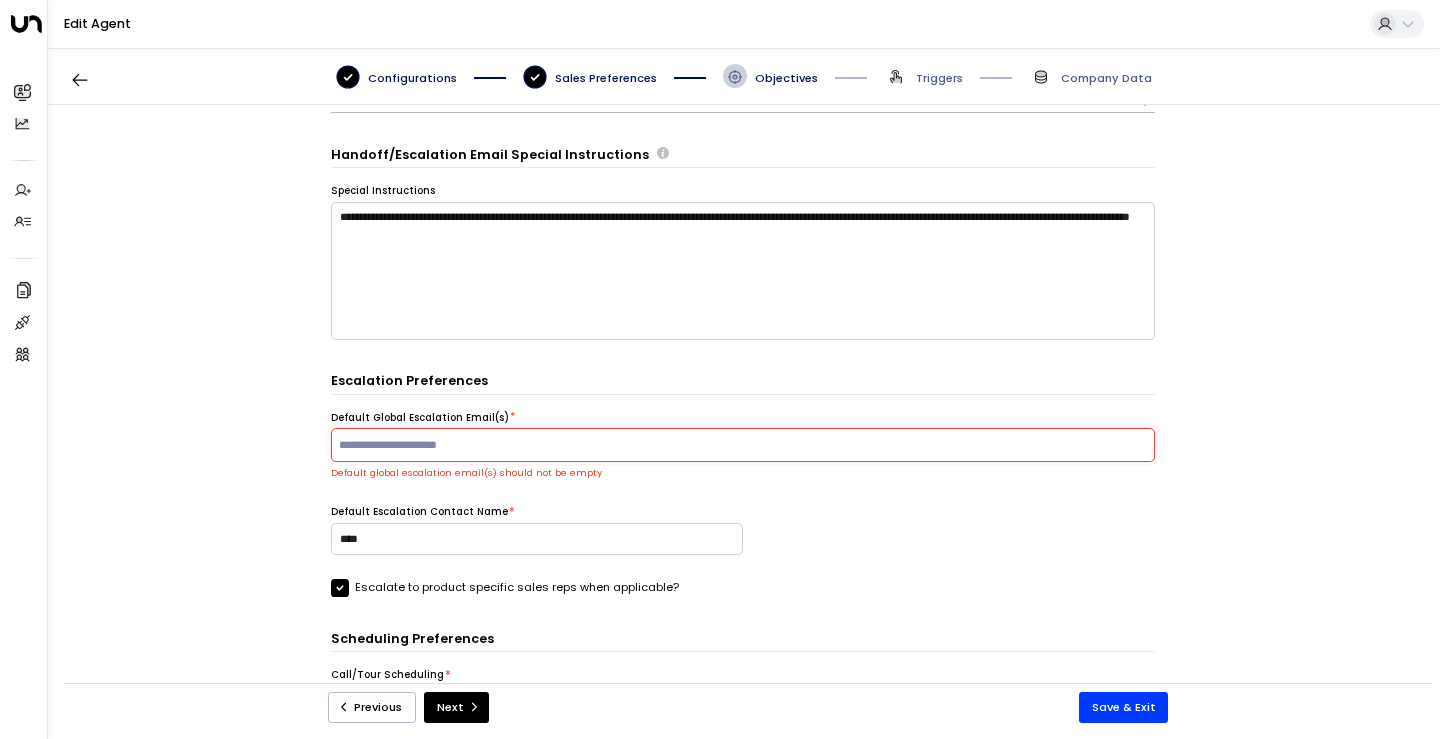 click at bounding box center (743, 445) 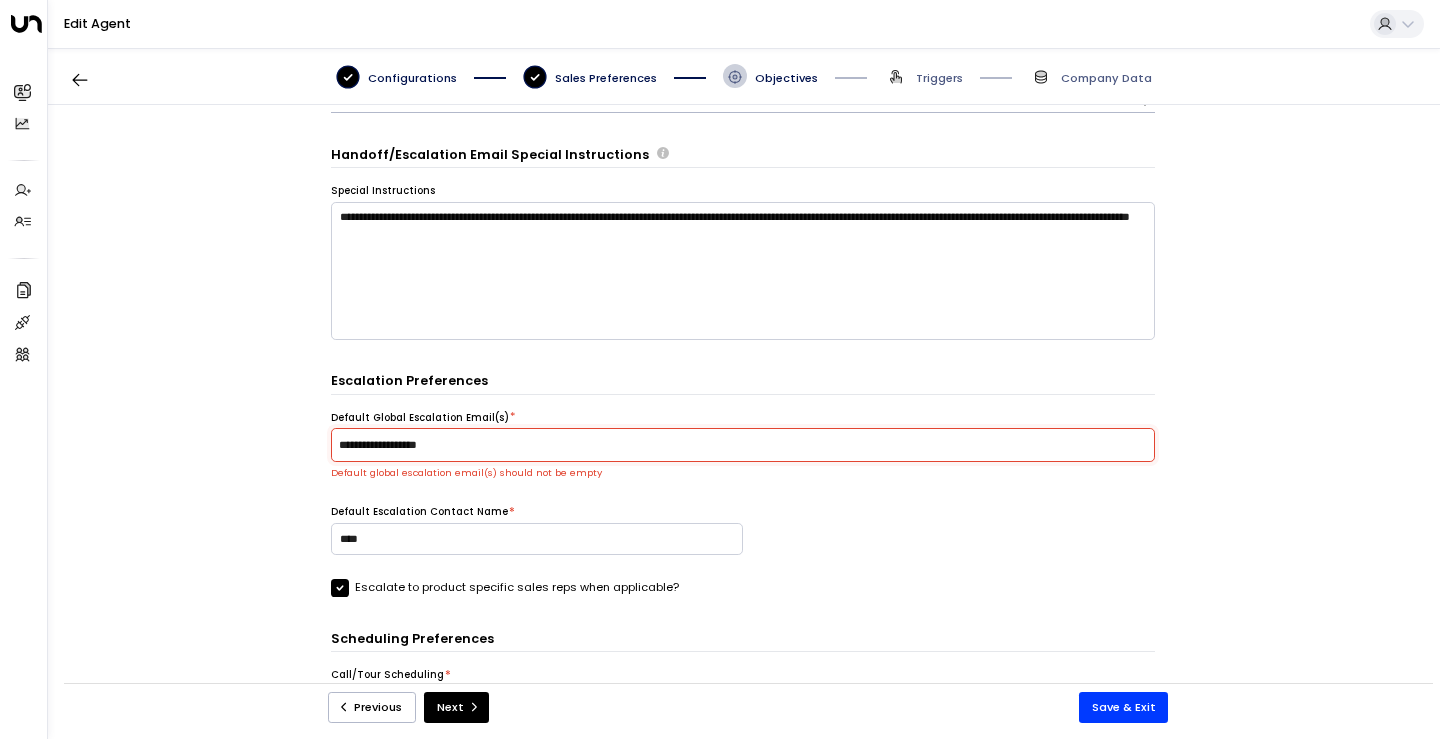 type on "**********" 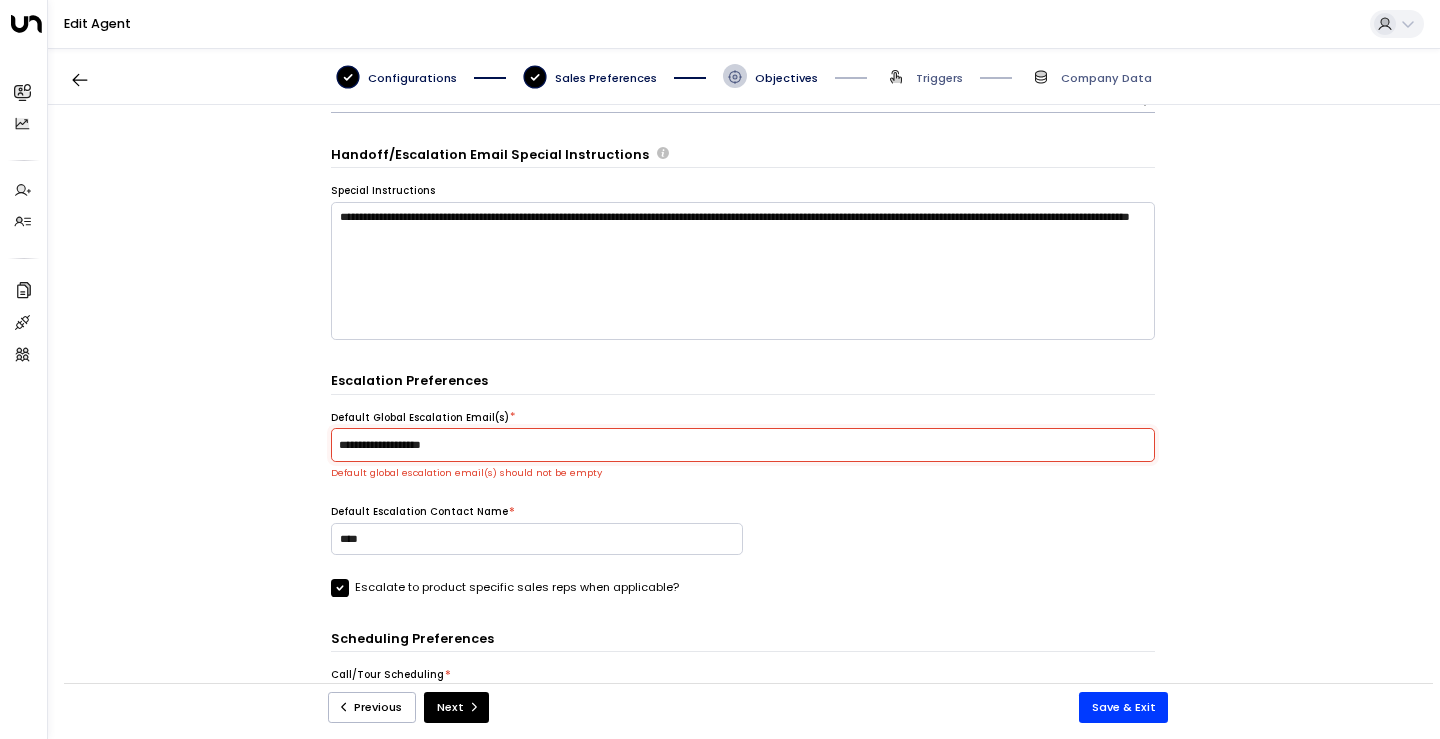 type 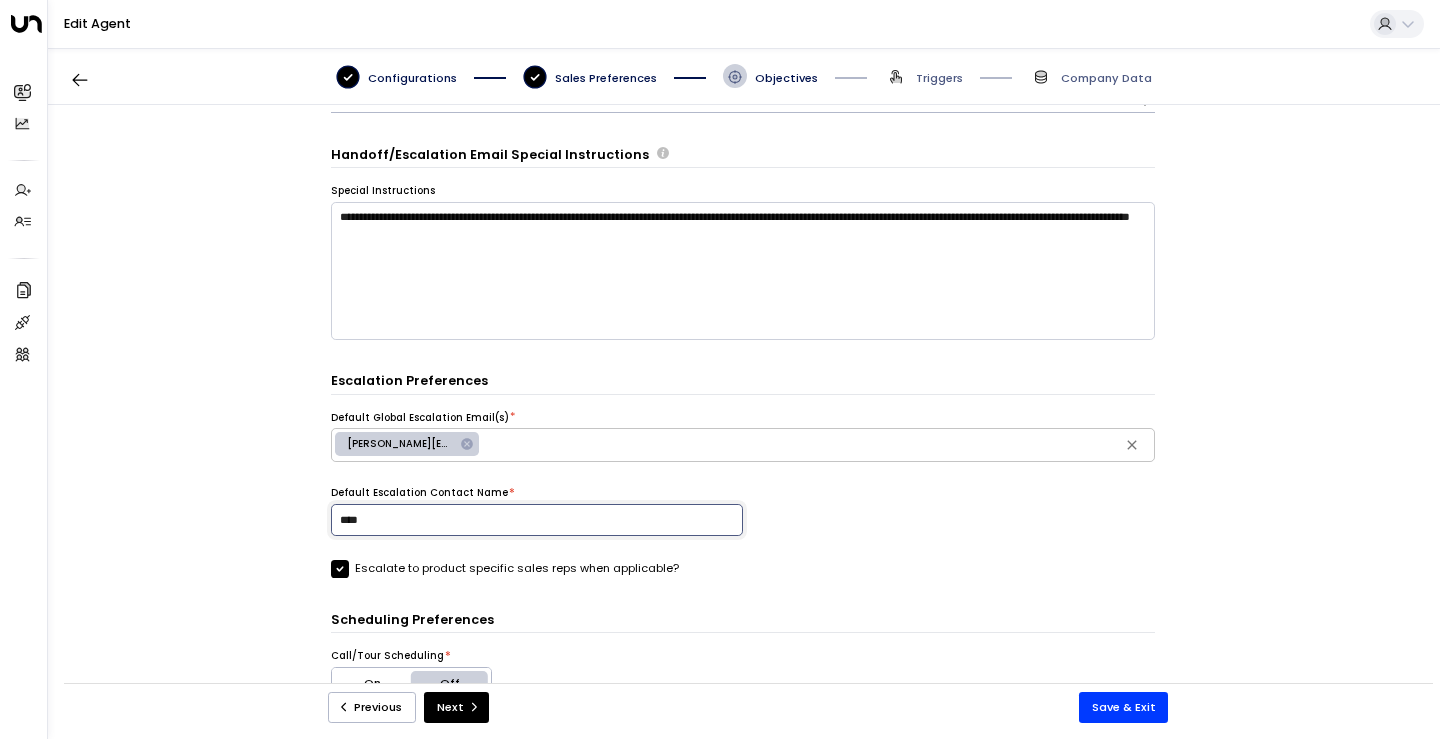 drag, startPoint x: 371, startPoint y: 516, endPoint x: 352, endPoint y: 516, distance: 19 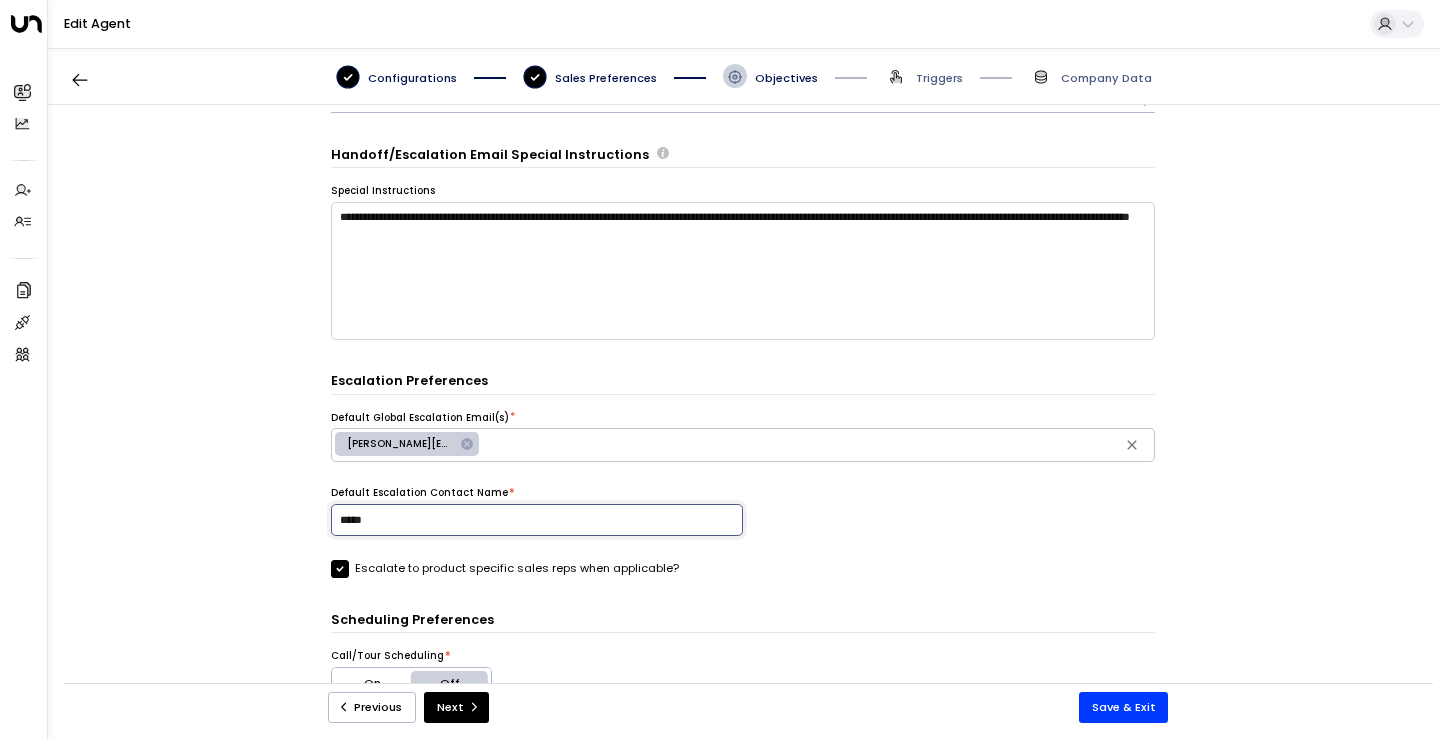 type on "*****" 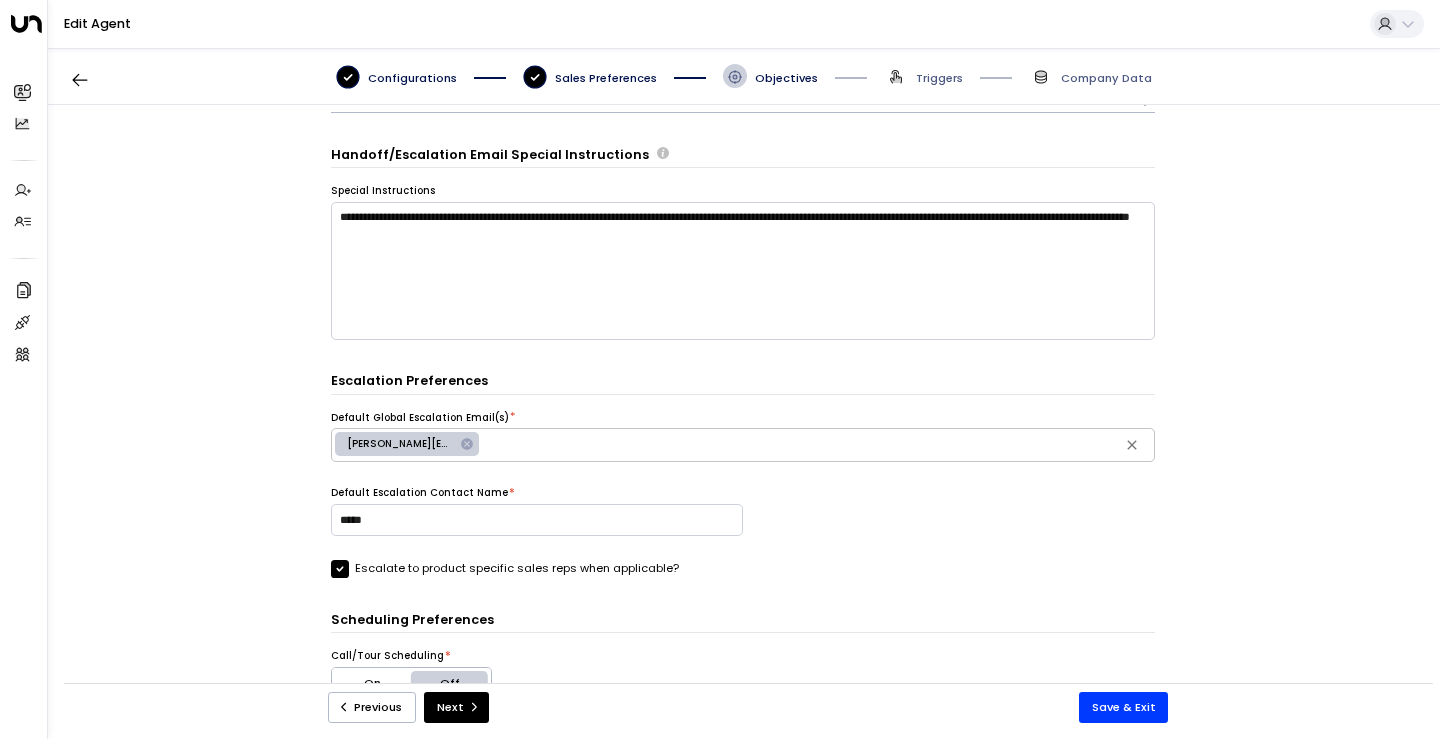click on "**********" at bounding box center [743, 402] 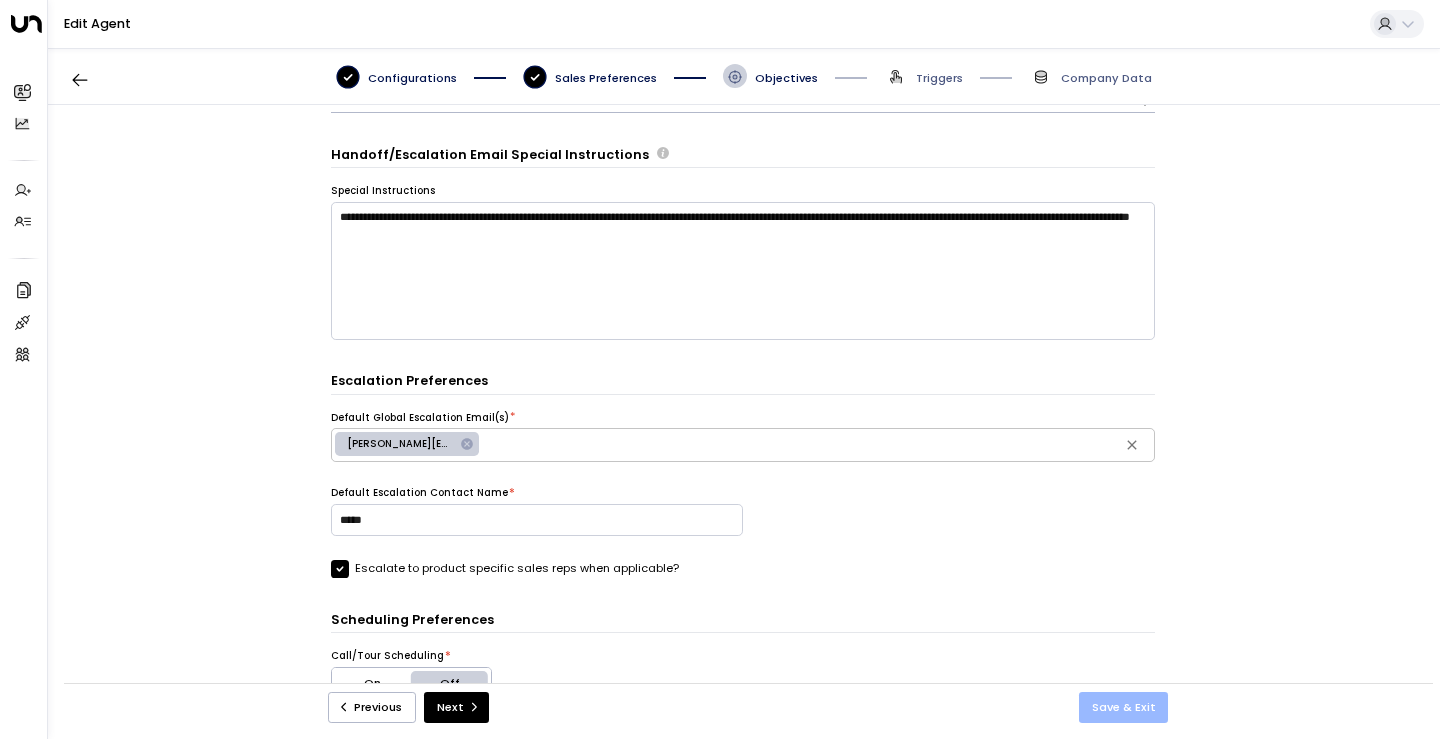 click on "Save & Exit" at bounding box center (1124, 707) 